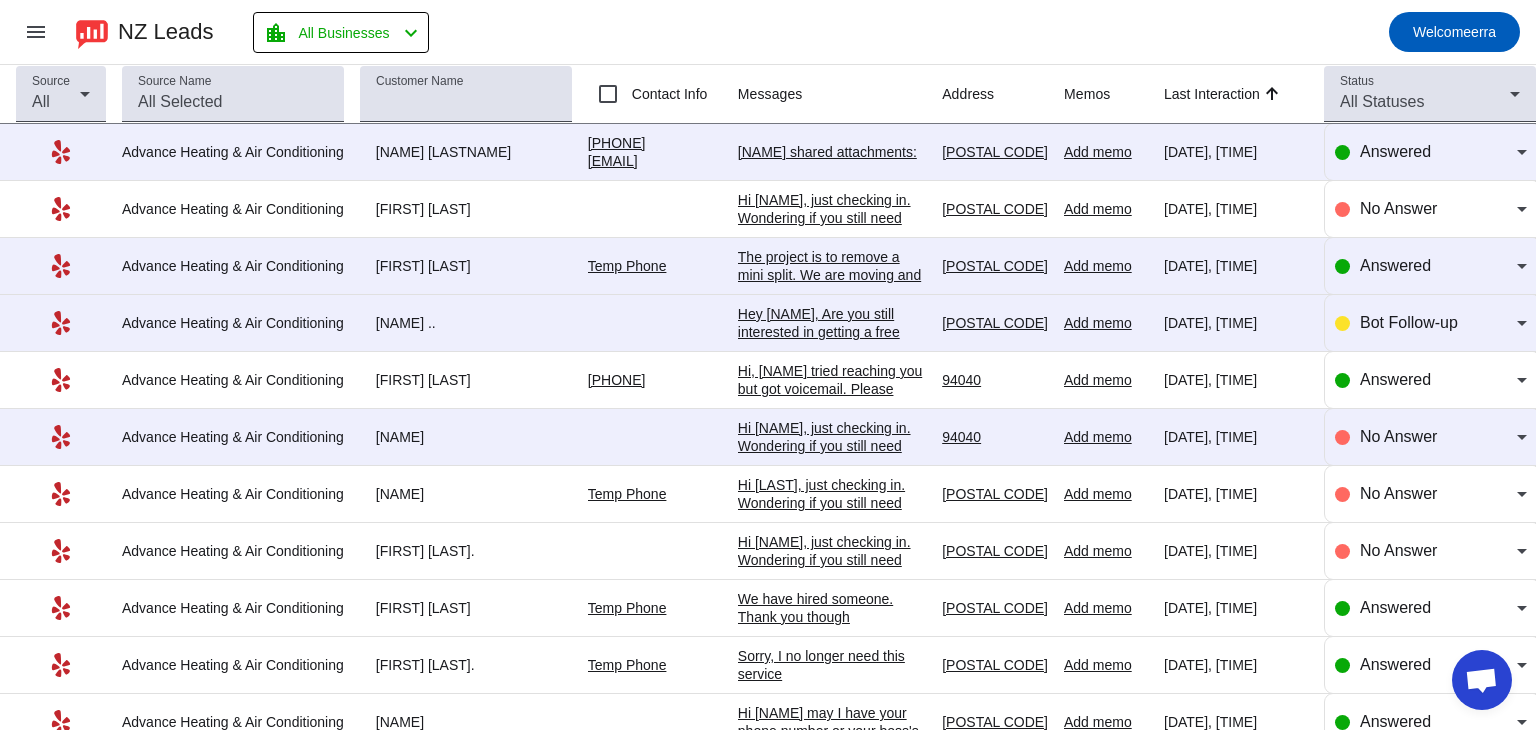 scroll, scrollTop: 0, scrollLeft: 0, axis: both 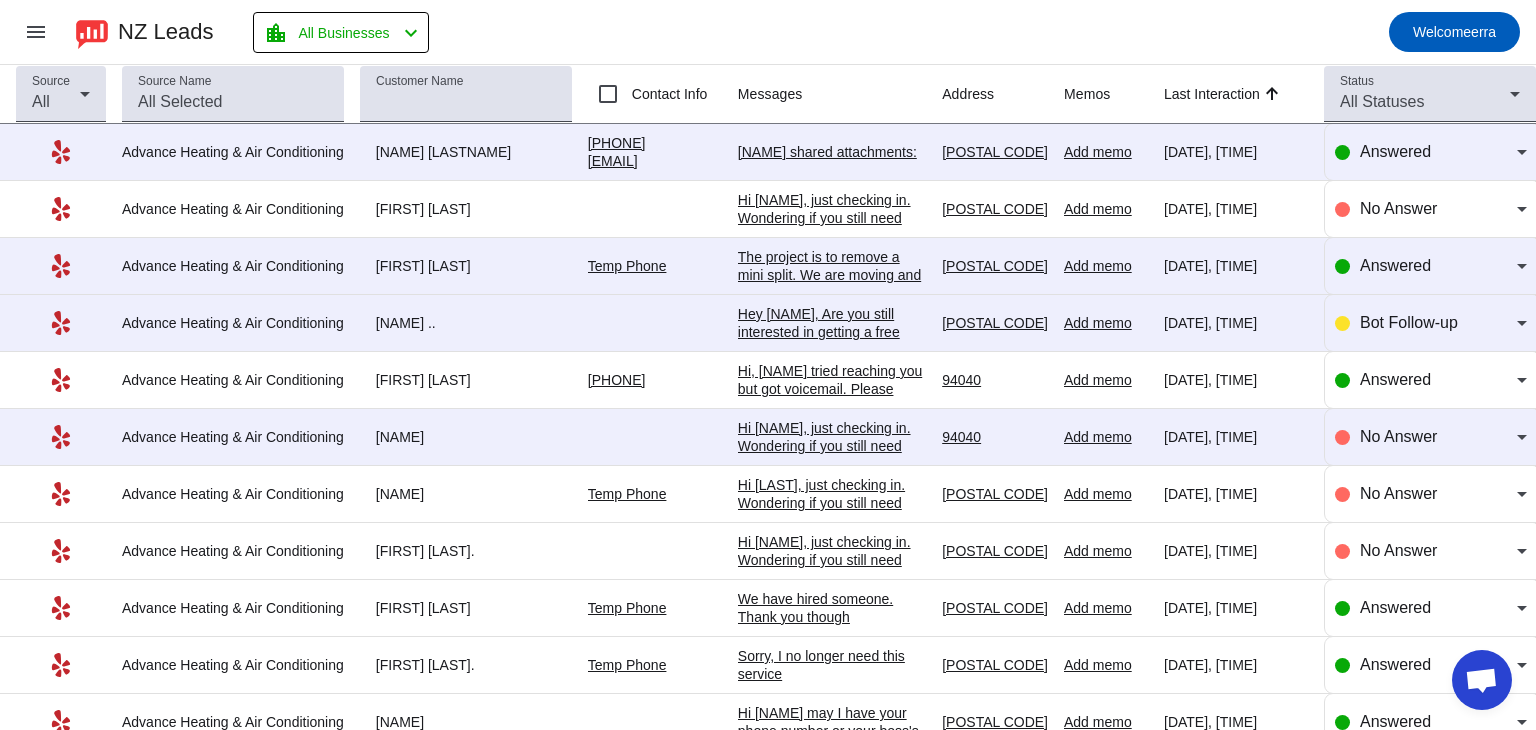click on "[NAME] shared attachments:   [DATE], [TIME]" 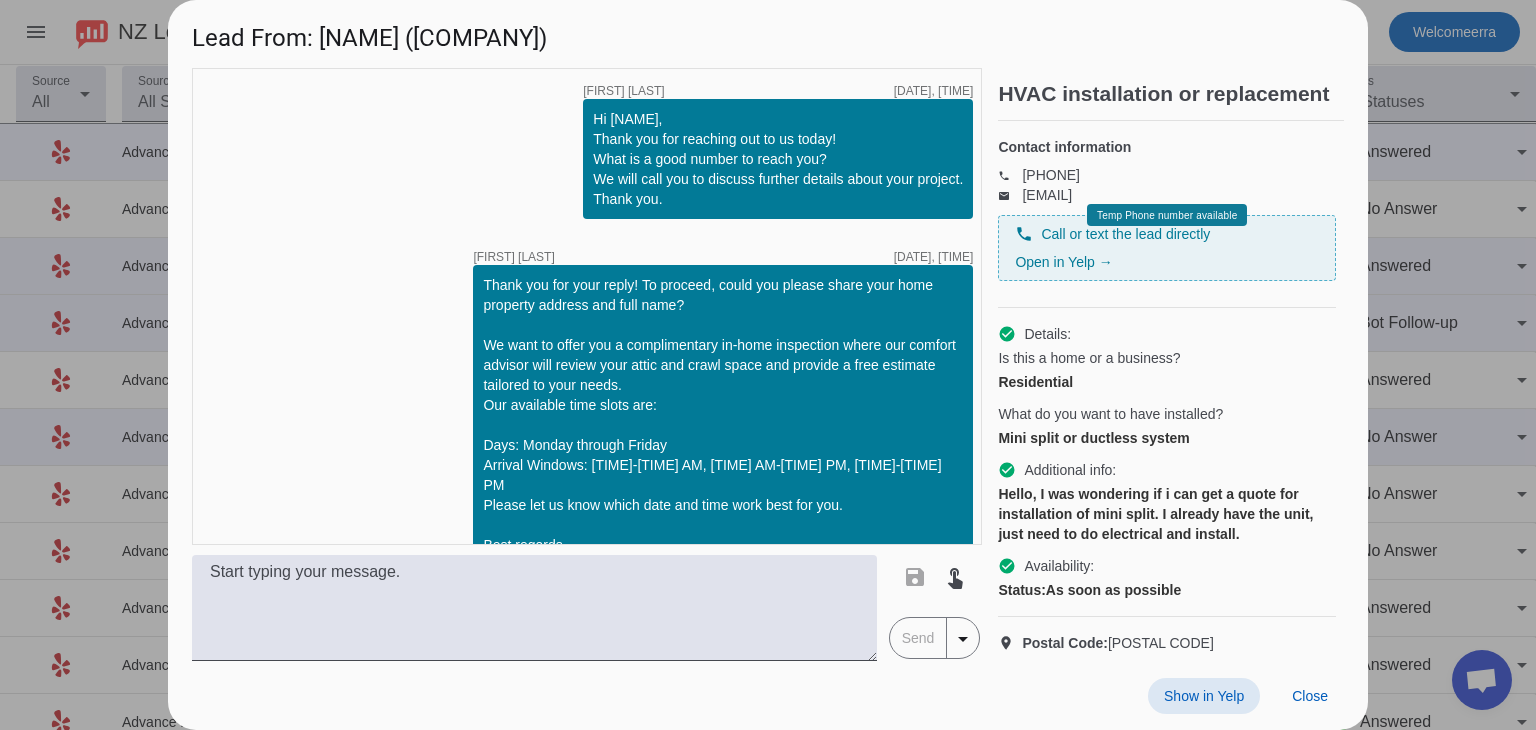 scroll, scrollTop: 0, scrollLeft: 0, axis: both 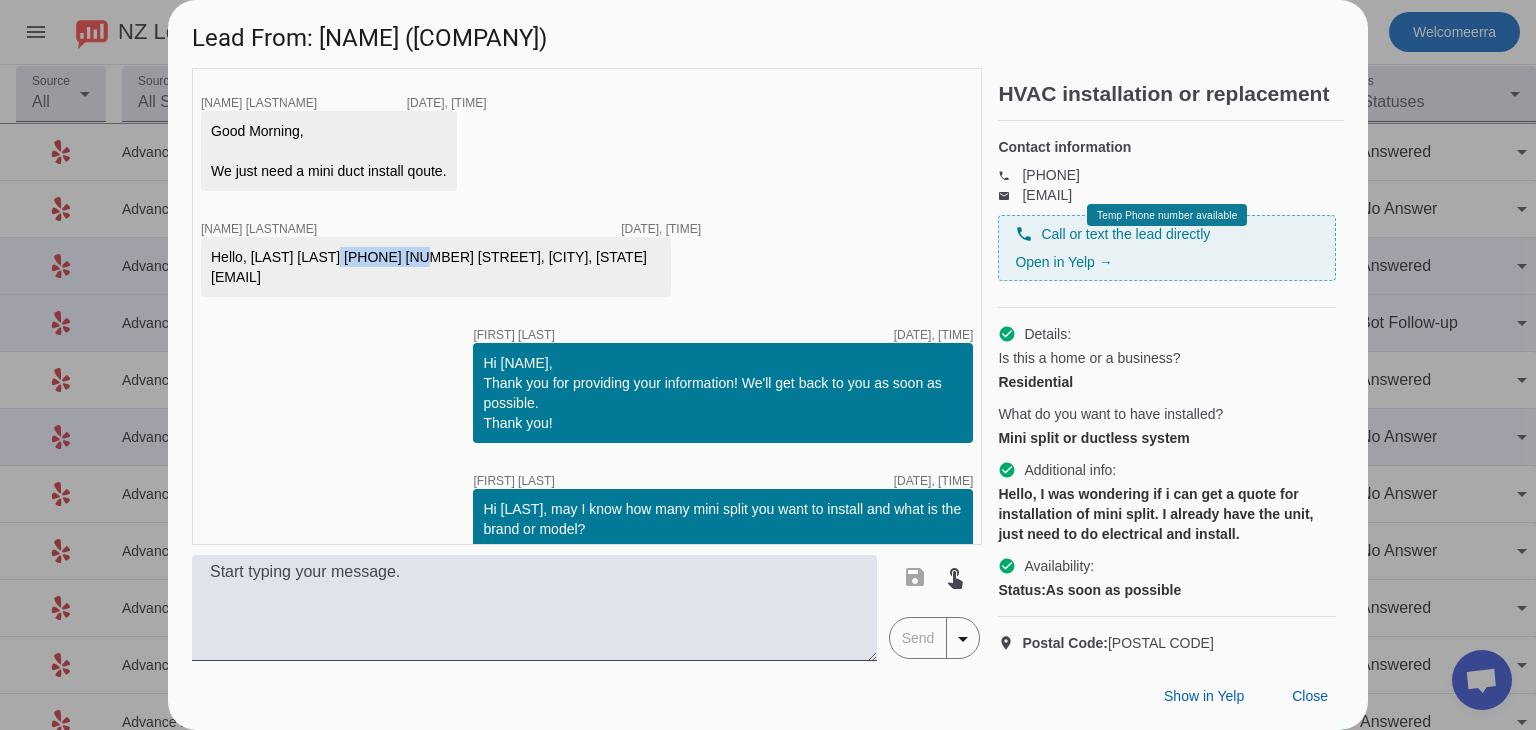 drag, startPoint x: 215, startPoint y: 298, endPoint x: 349, endPoint y: 300, distance: 134.01492 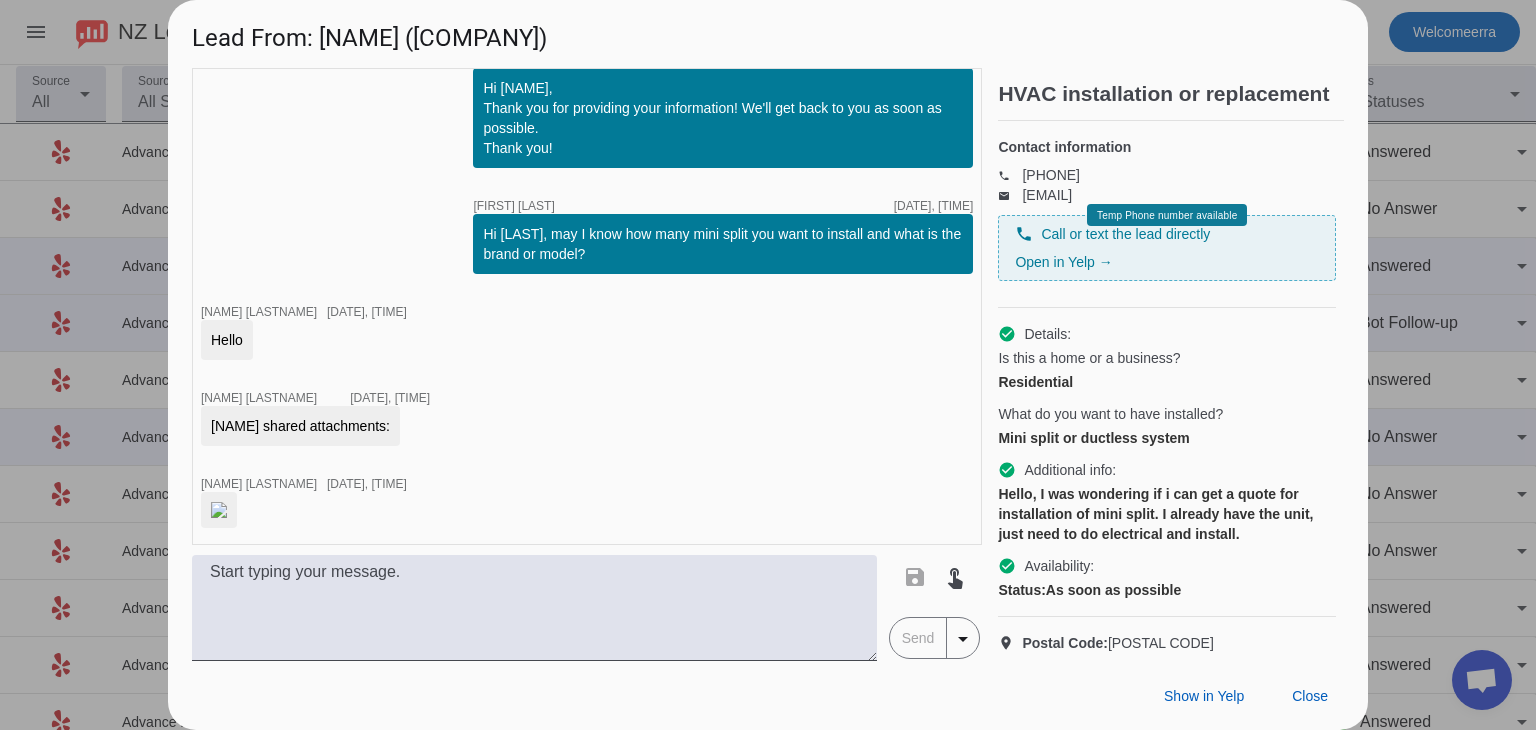 scroll, scrollTop: 939, scrollLeft: 0, axis: vertical 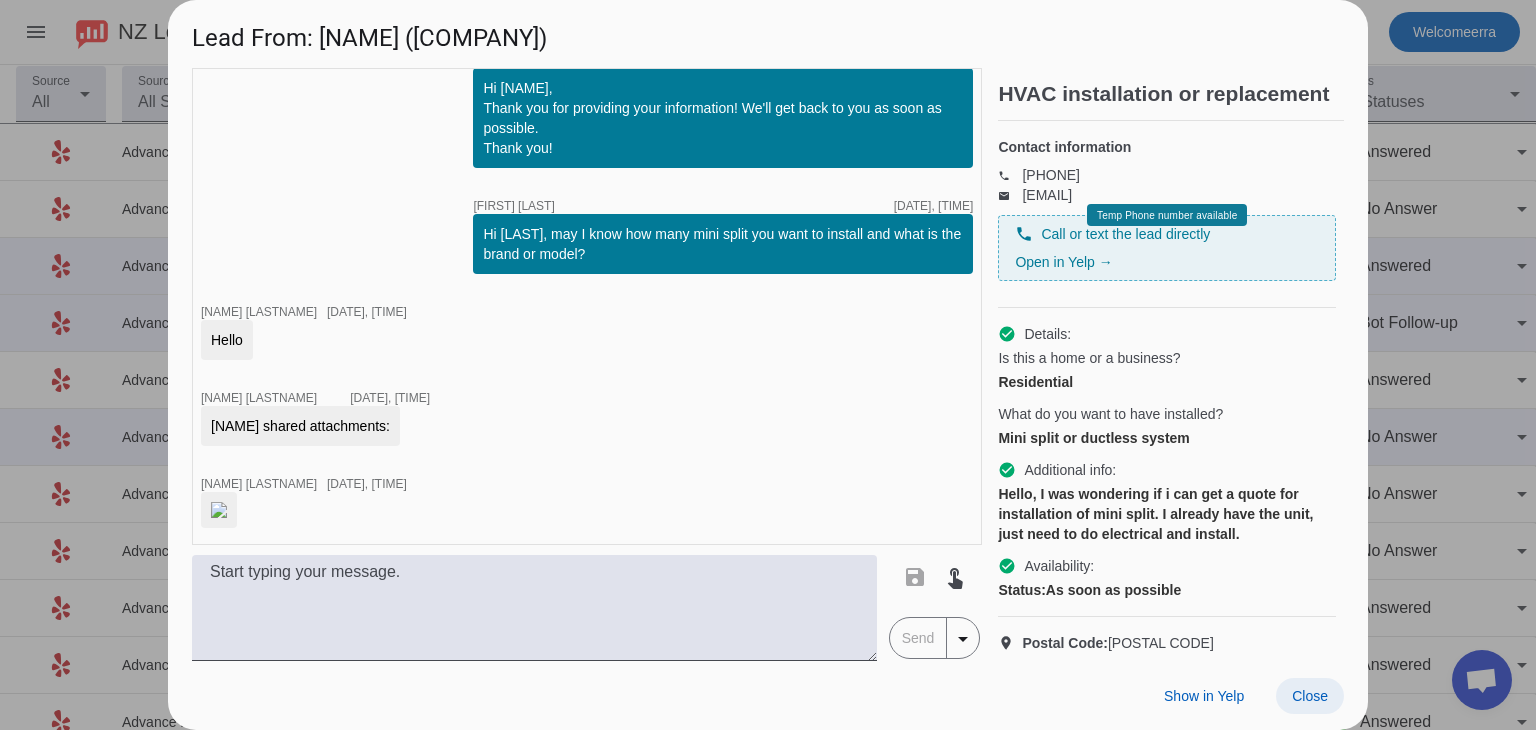 click at bounding box center (1310, 696) 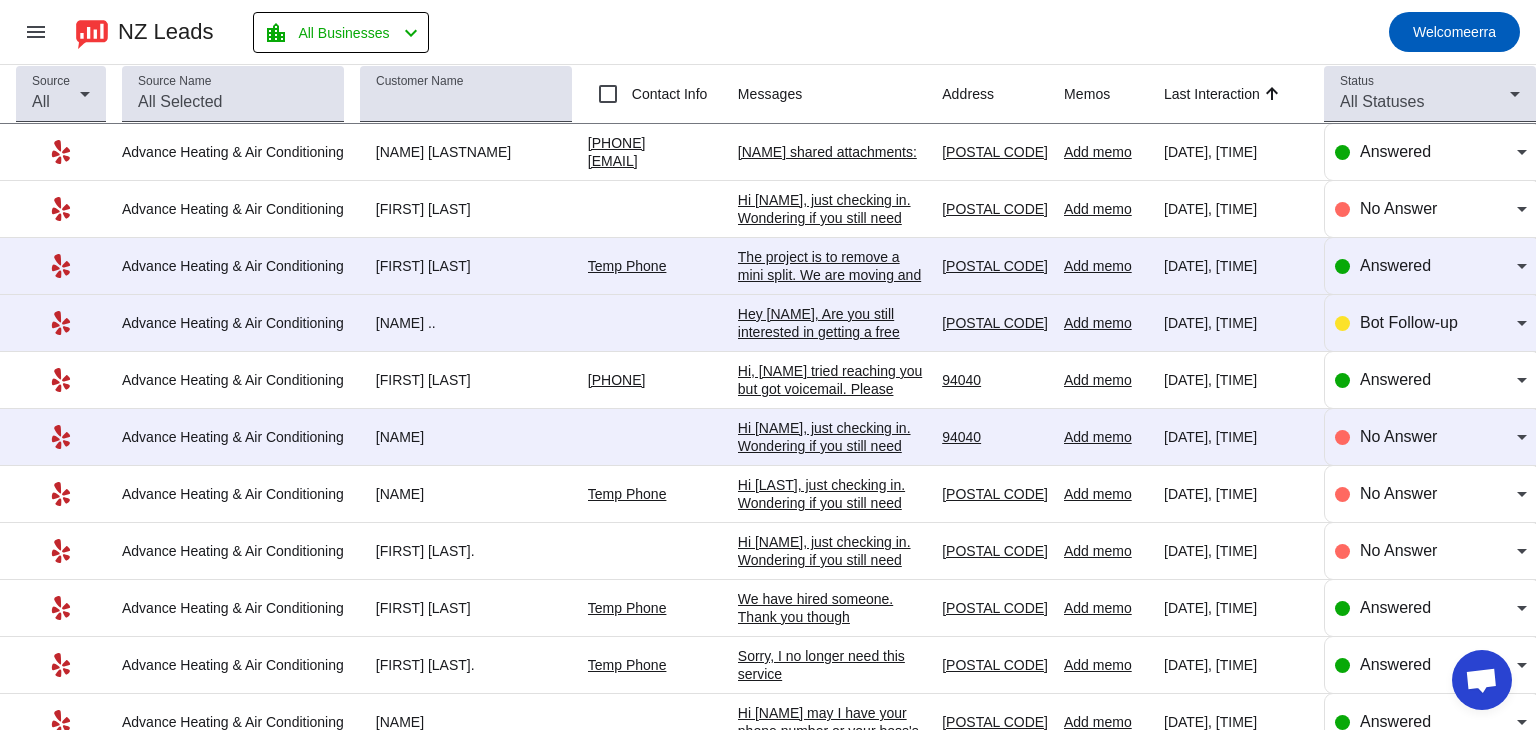 click on "[NAME] shared attachments:" 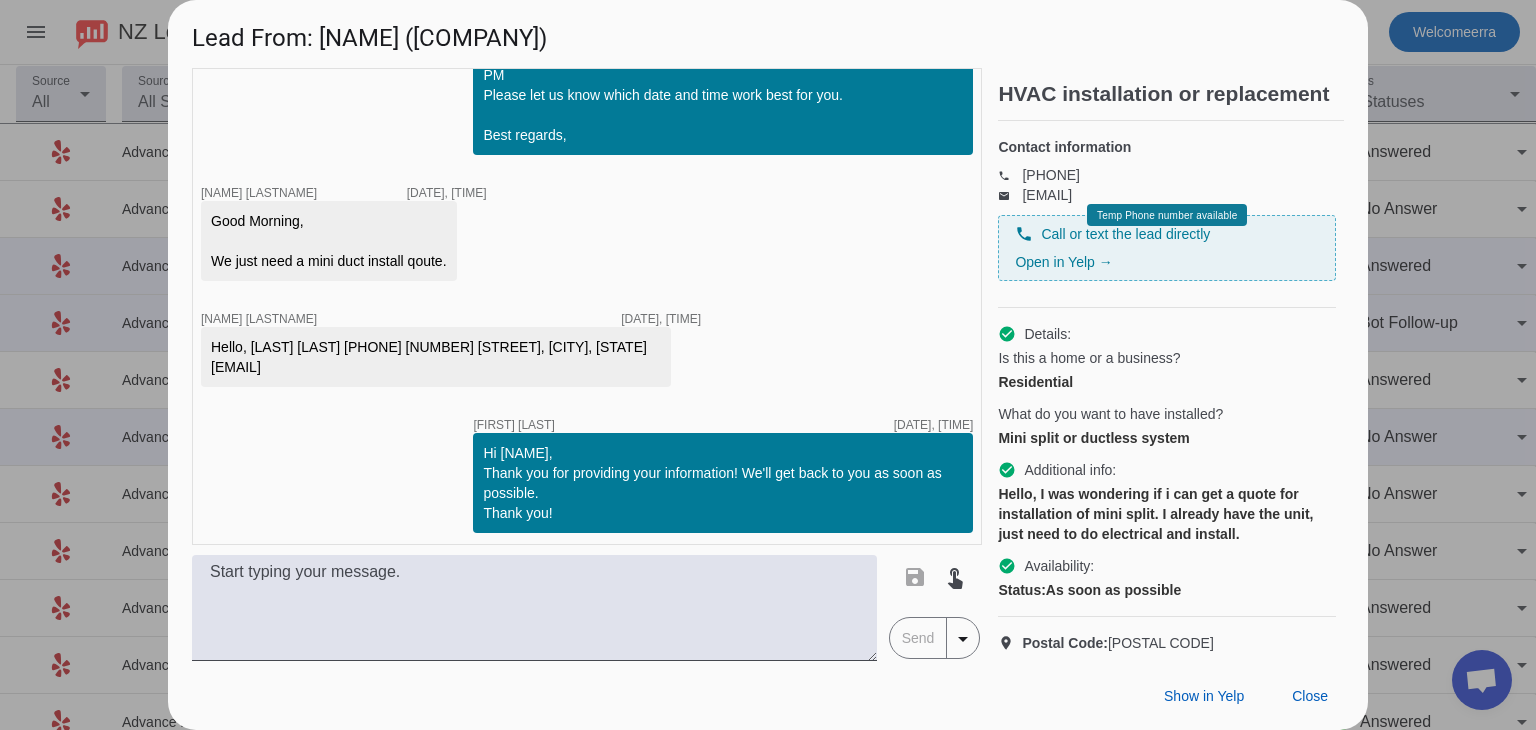 scroll, scrollTop: 272, scrollLeft: 0, axis: vertical 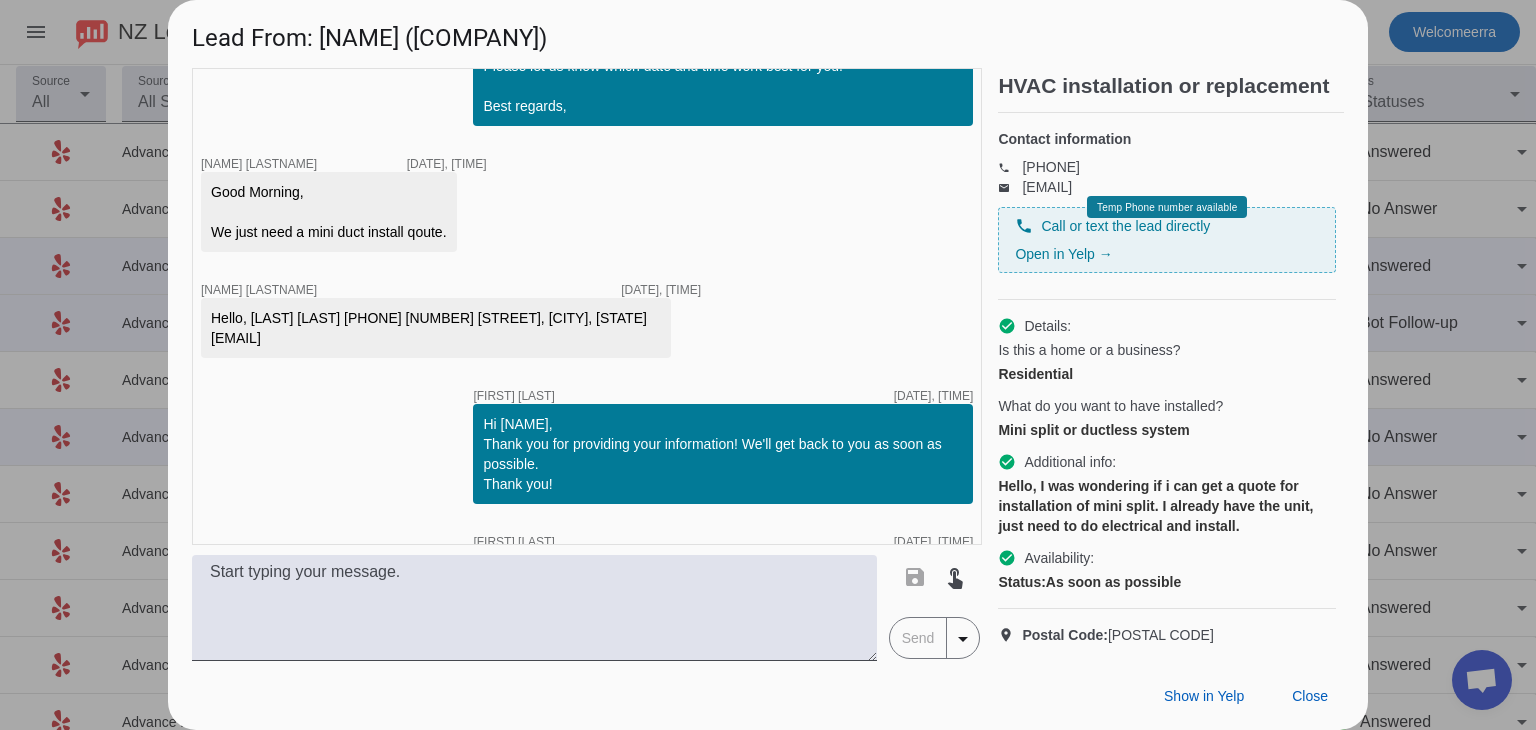 click on "timer close [FIRST] [LAST]. [DATE], [TIME] Hi [LAST], Thank you for reaching out to us today! What is a good number to reach you? We will call you to discuss further details about your project. Thank you.​ timer close [FIRST] [LAST]. [DATE], [TIME] Thank you for your reply! To proceed, could you please share your home property address and full name? We want to offer you a complimentary in-home inspection where our comfort advisor will review your attic and crawl space and provide a free estimate tailored to your needs. Our available time slots are: Days: Monday through Friday Arrival Windows: 9-11 AM, 11 AM-1 PM, 1-3 PM Please let us know which date and time work best for you. Best regards,​ timer close [LAST] [LAST]. [DATE], [TIME] Good Morning, We just need a mini duct install qoute. timer close [LAST] [LAST]. [DATE], [TIME] Hello, [LAST] [LAST] [PHONE] [NUMBER] [STREET], [CITY], [STATE] [EMAIL] timer close [FIRST] [LAST]. [DATE], [TIME] timer close timer" at bounding box center (587, 306) 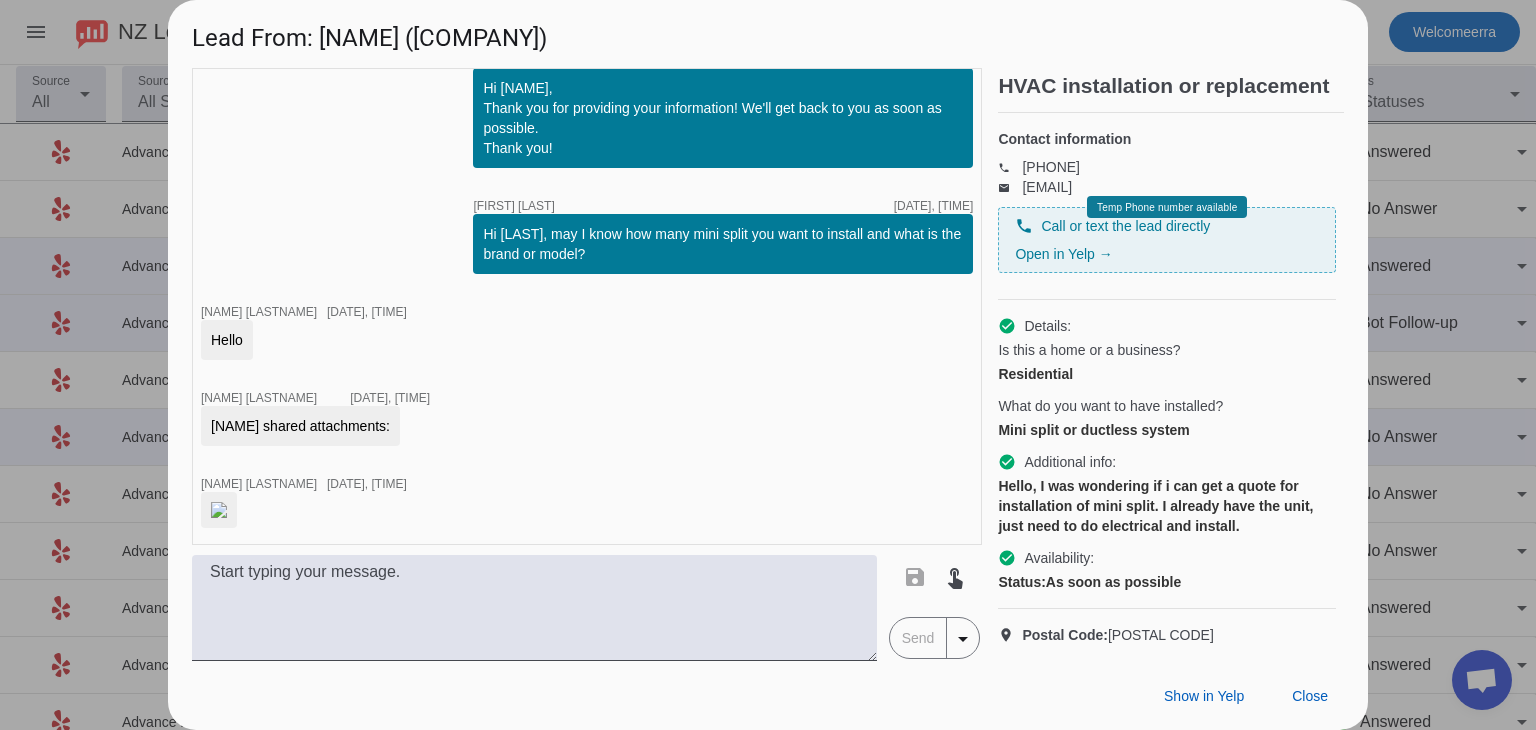 scroll, scrollTop: 939, scrollLeft: 0, axis: vertical 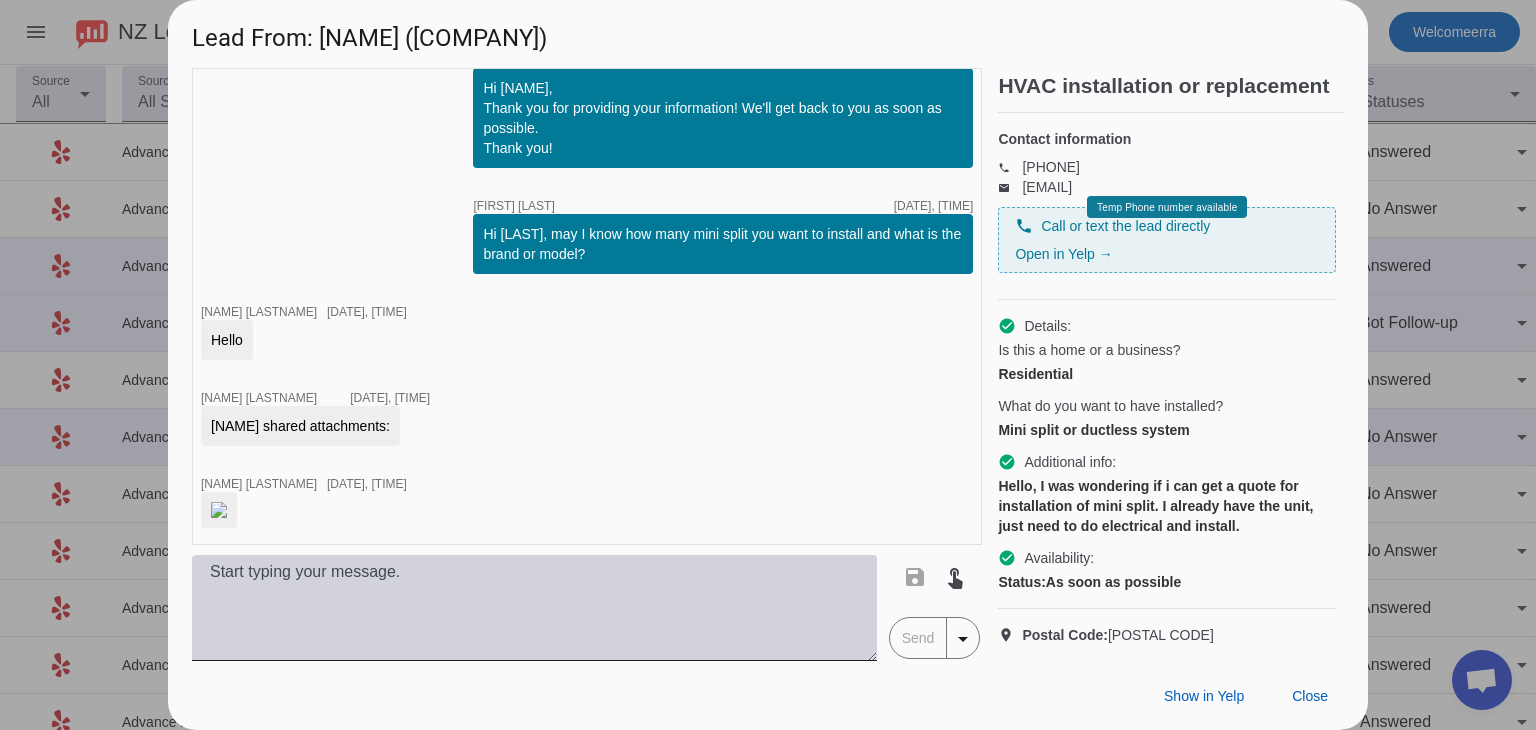 click at bounding box center [534, 608] 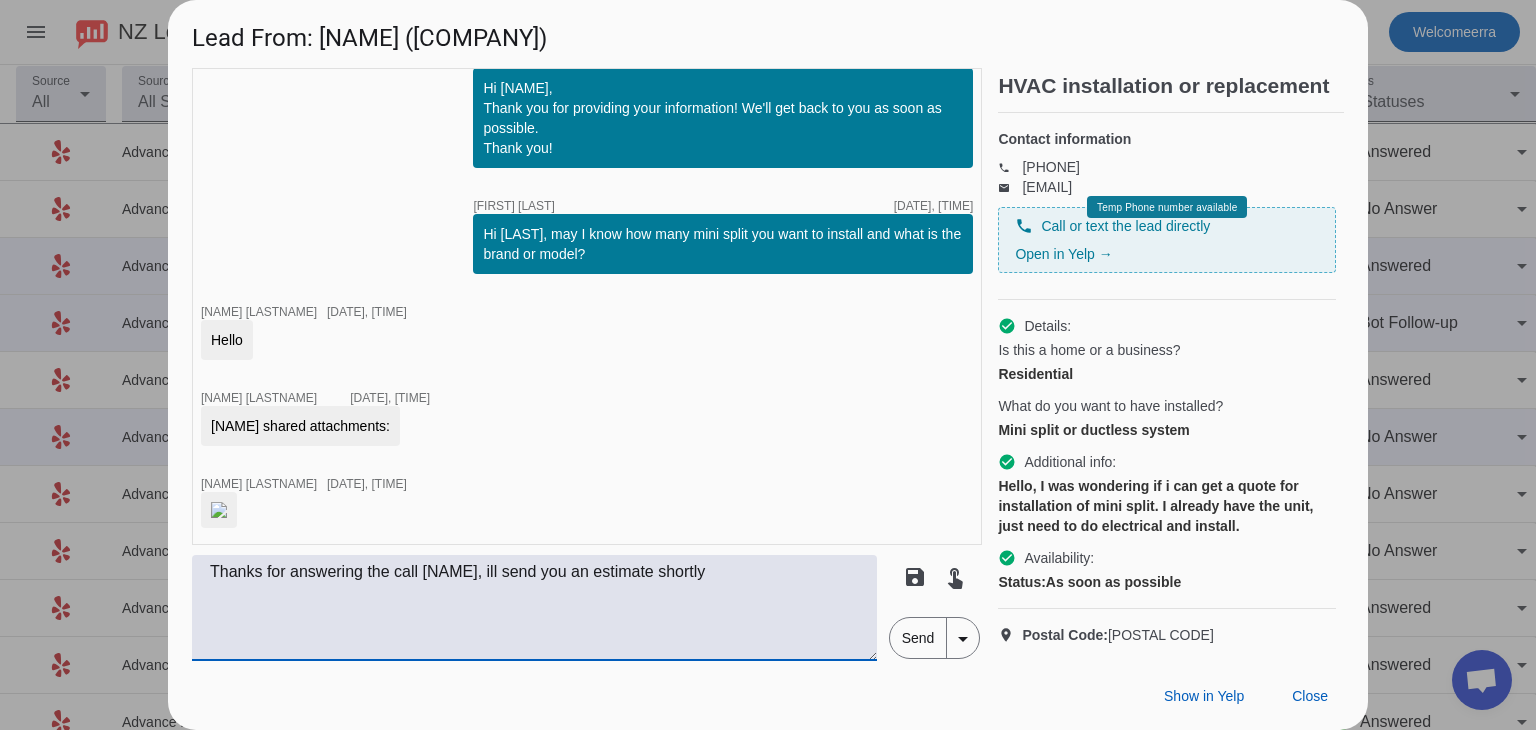 type on "Thanks for answering the call [NAME], ill send you an estimate shortly" 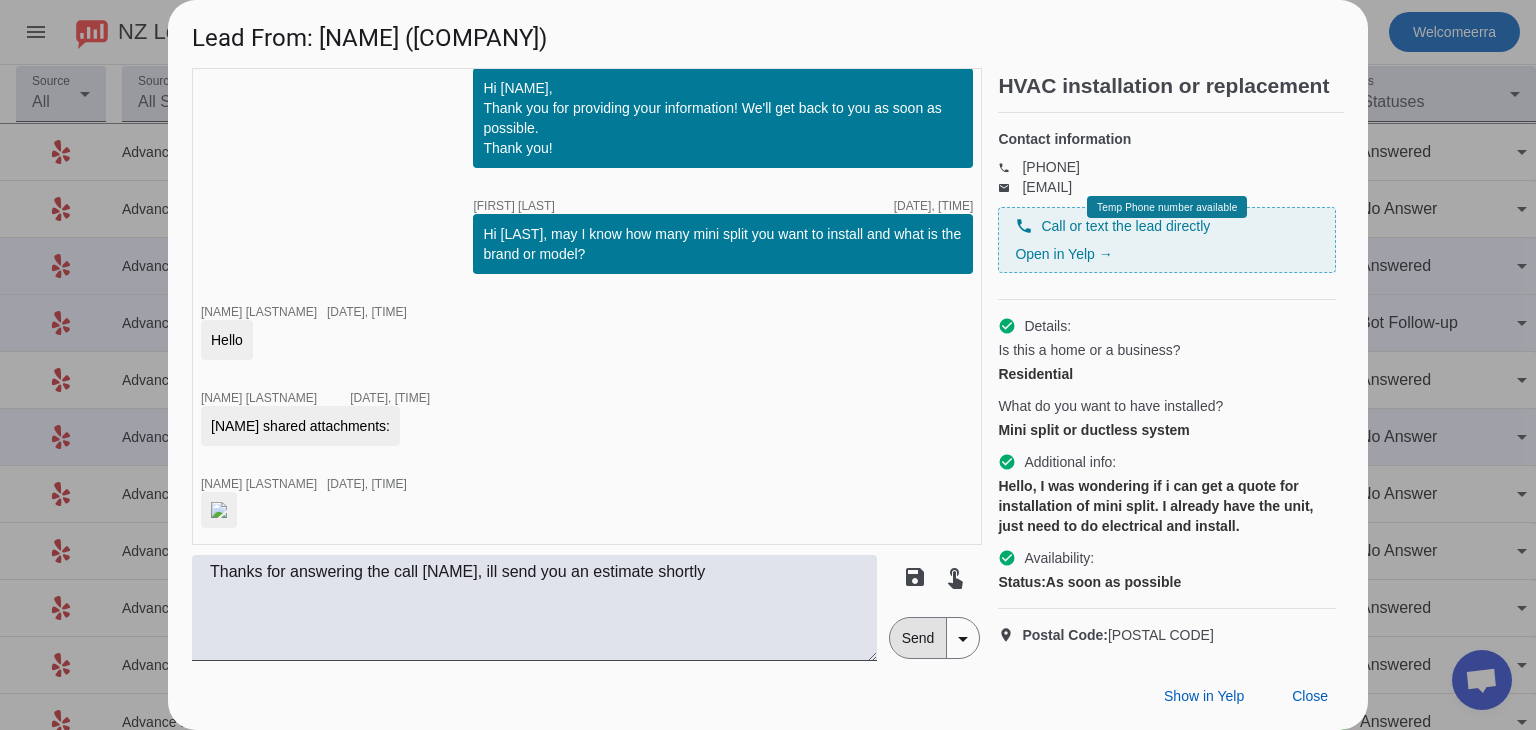 drag, startPoint x: 931, startPoint y: 635, endPoint x: 920, endPoint y: 625, distance: 14.866069 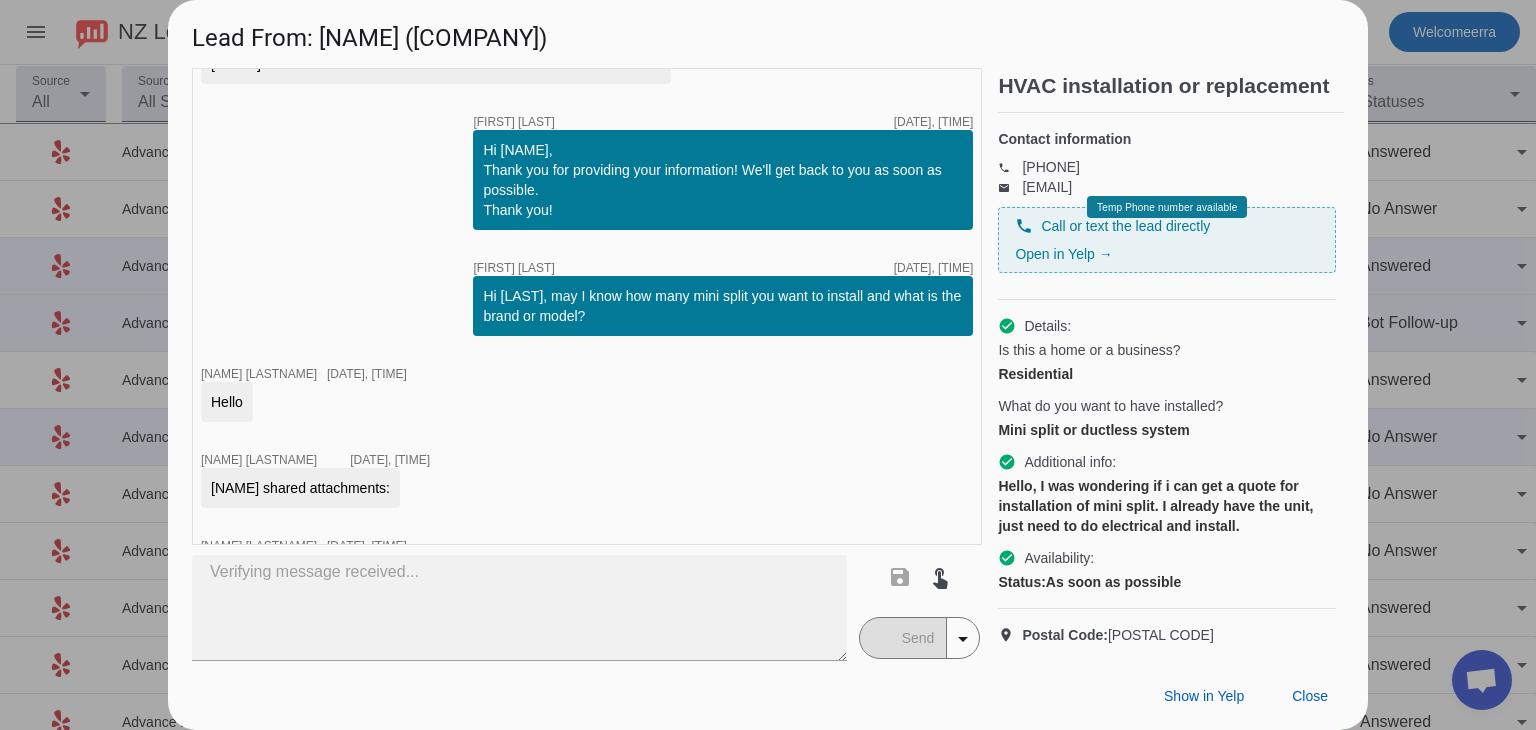 scroll, scrollTop: 392, scrollLeft: 0, axis: vertical 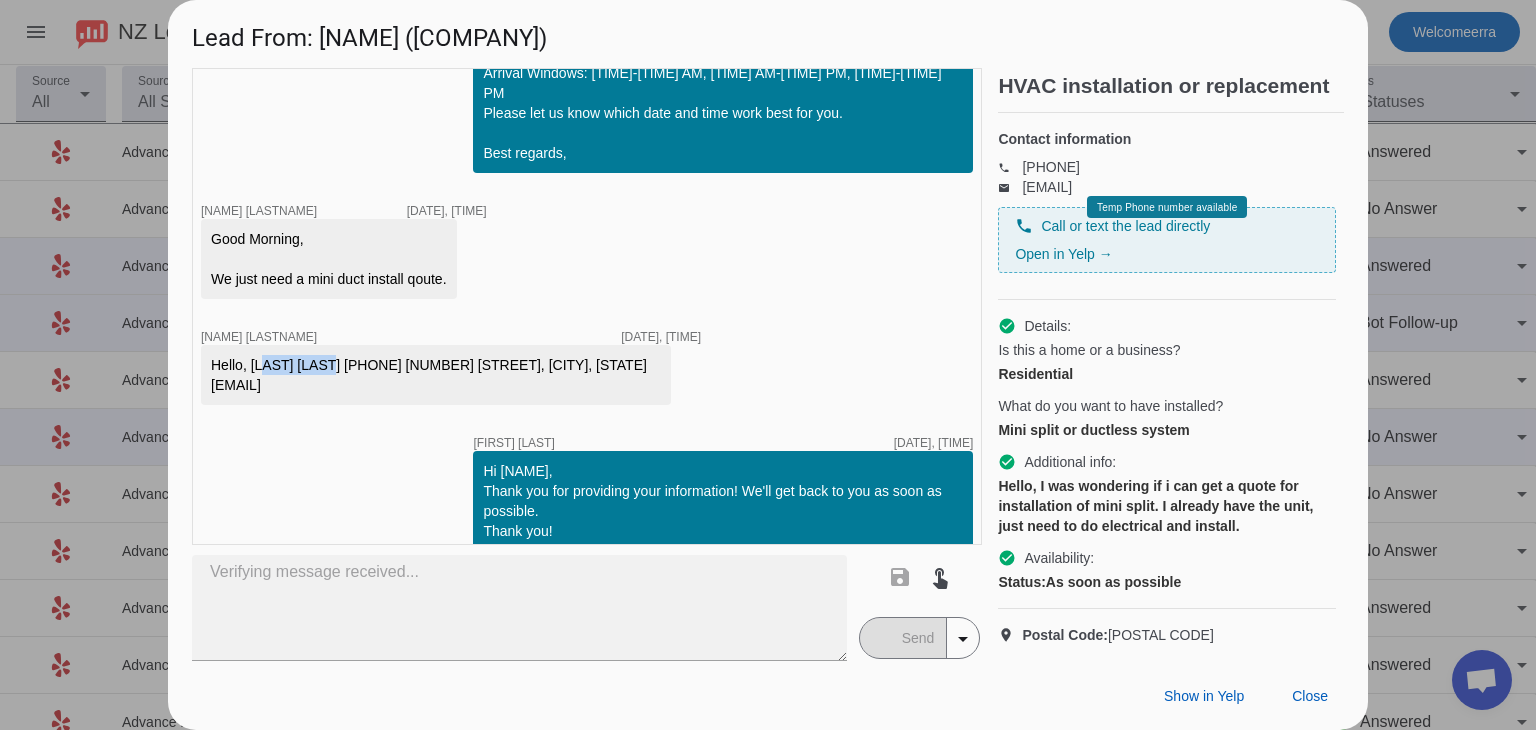 drag, startPoint x: 344, startPoint y: 385, endPoint x: 396, endPoint y: 385, distance: 52 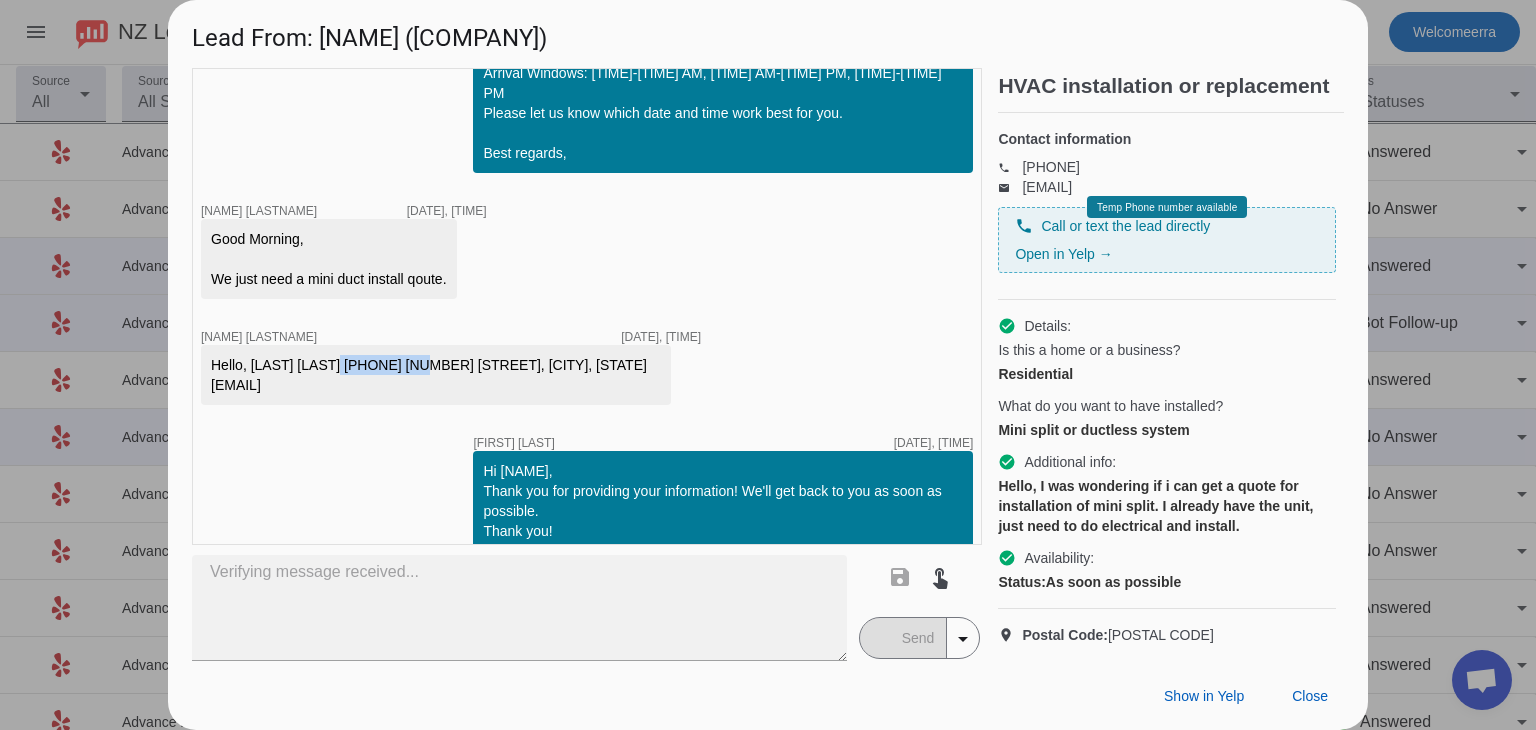 drag, startPoint x: 326, startPoint y: 402, endPoint x: 259, endPoint y: 191, distance: 221.38202 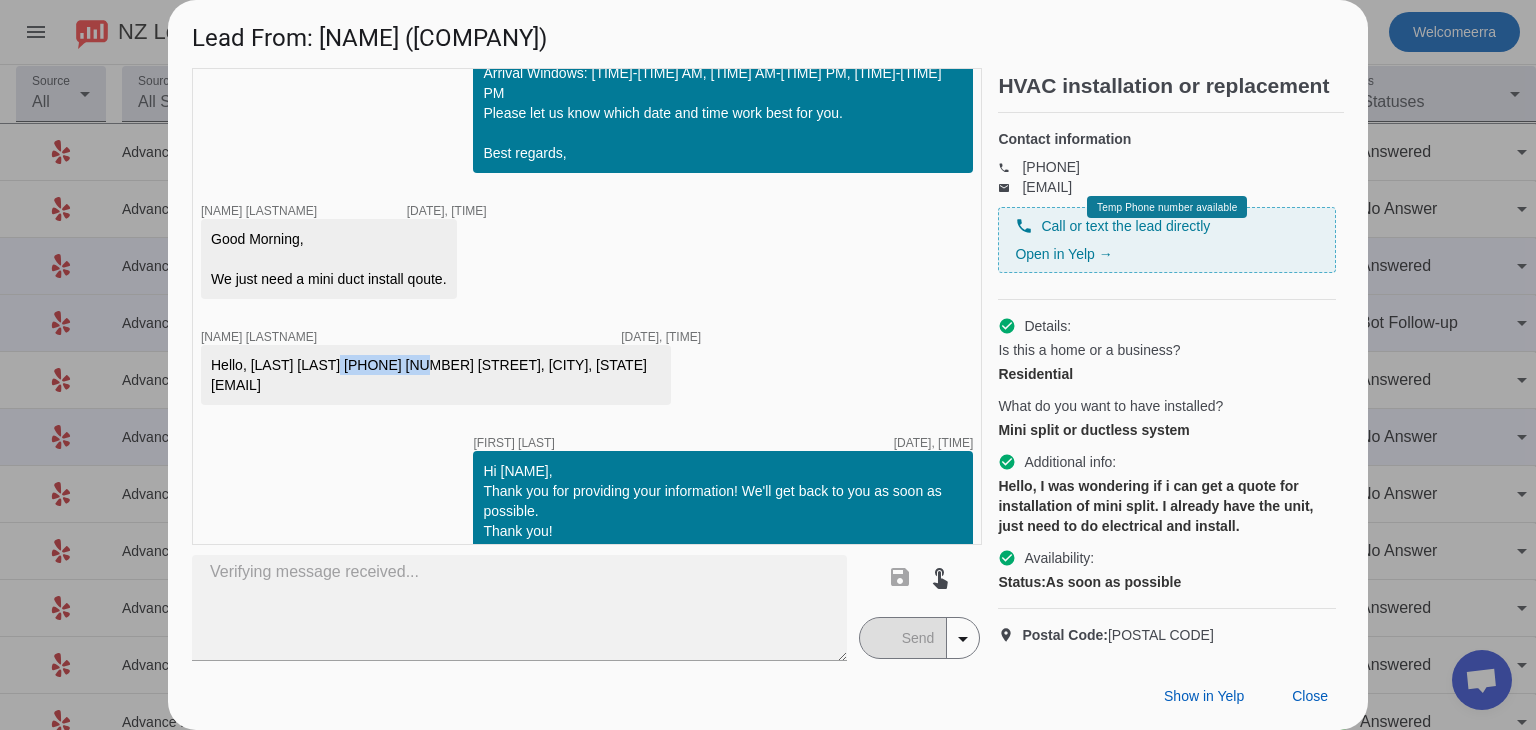 drag, startPoint x: 204, startPoint y: 446, endPoint x: 276, endPoint y: 238, distance: 220.10907 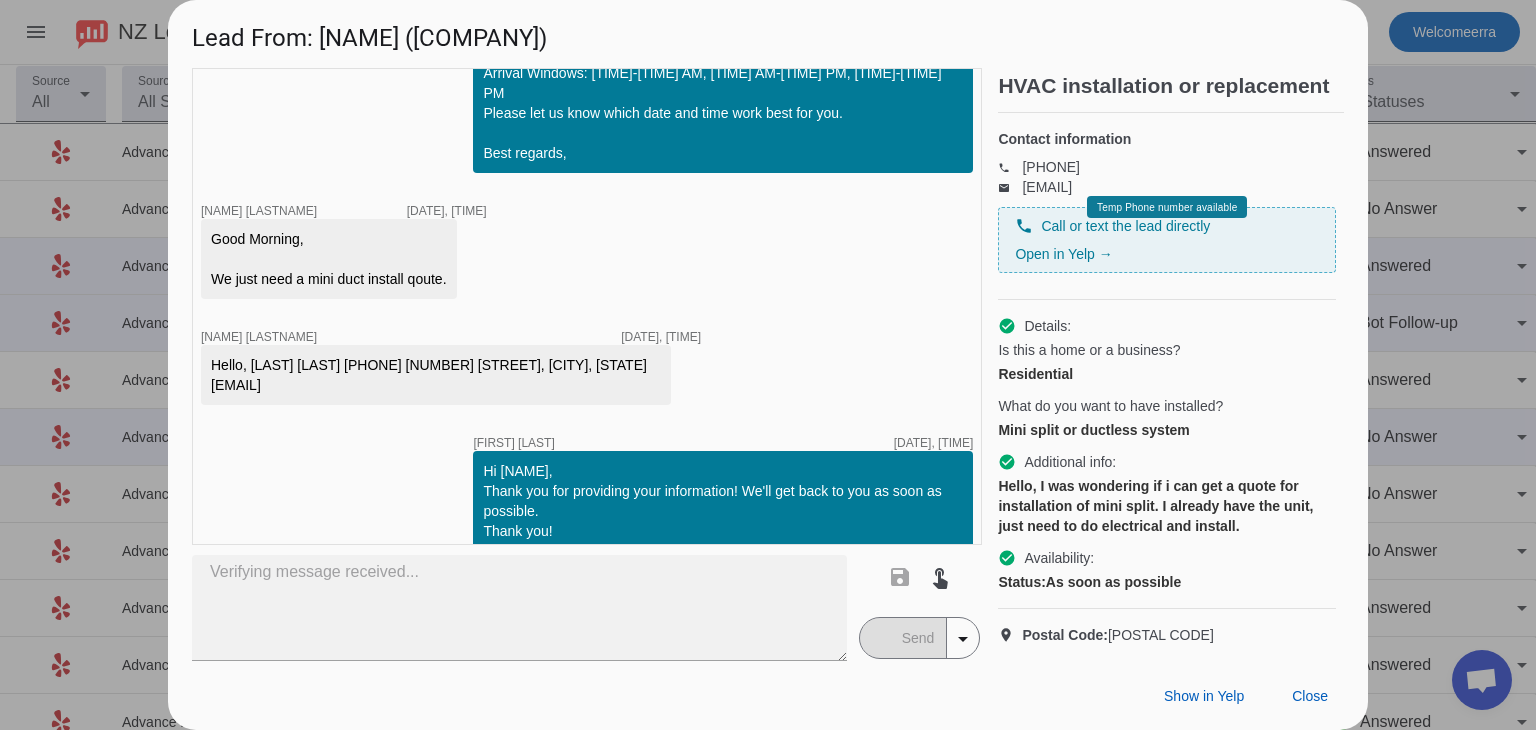 click at bounding box center [768, 365] 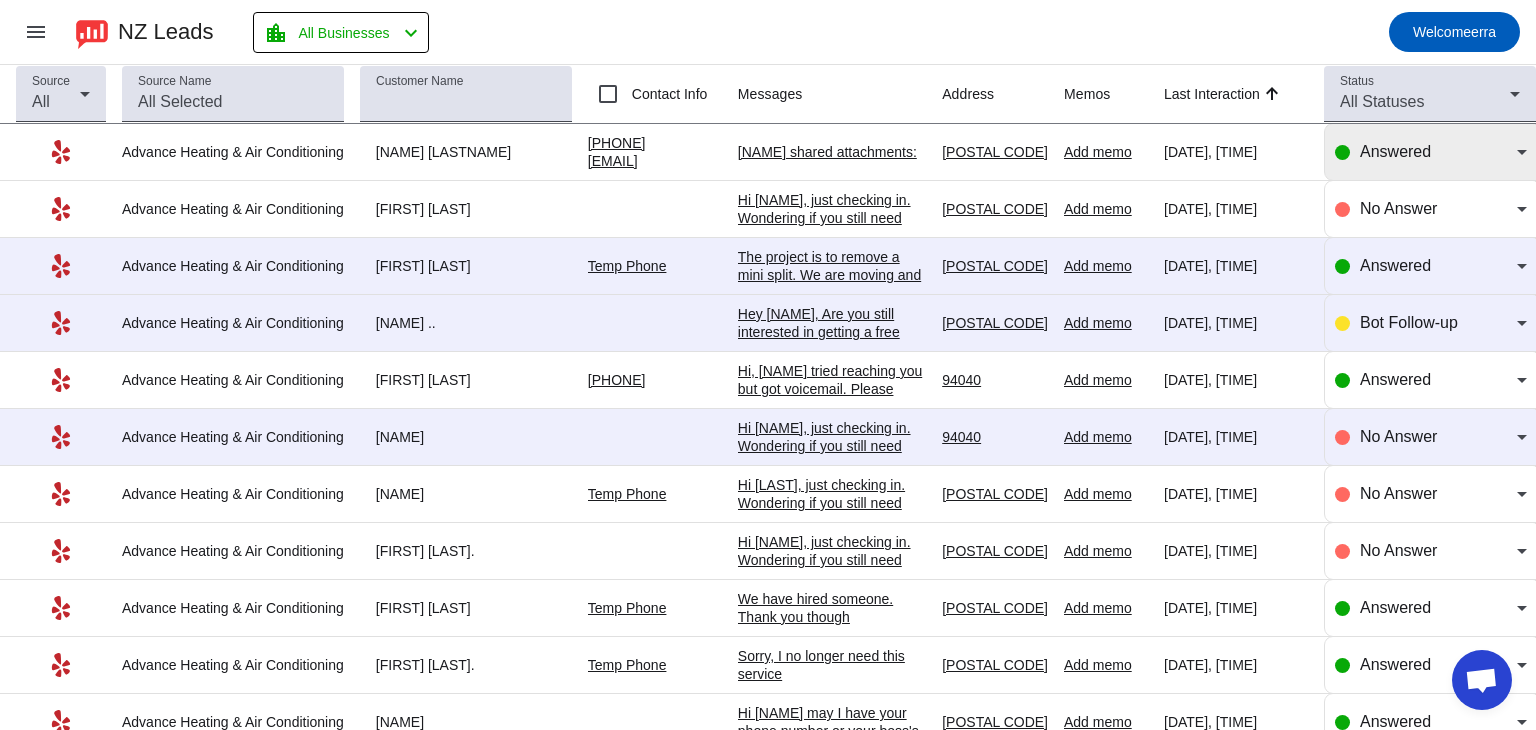click on "Answered" at bounding box center [1438, 152] 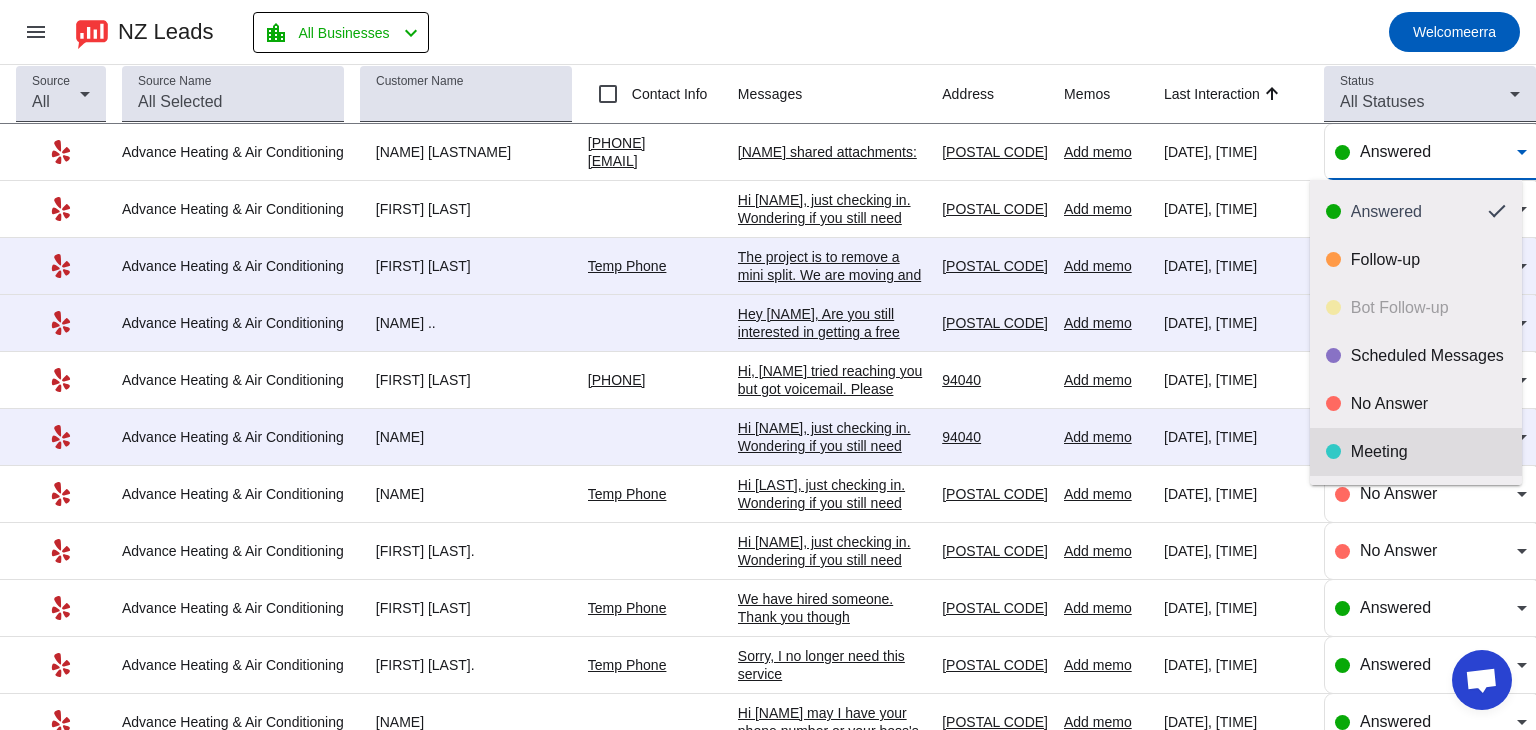 click on "Meeting" at bounding box center [1416, 452] 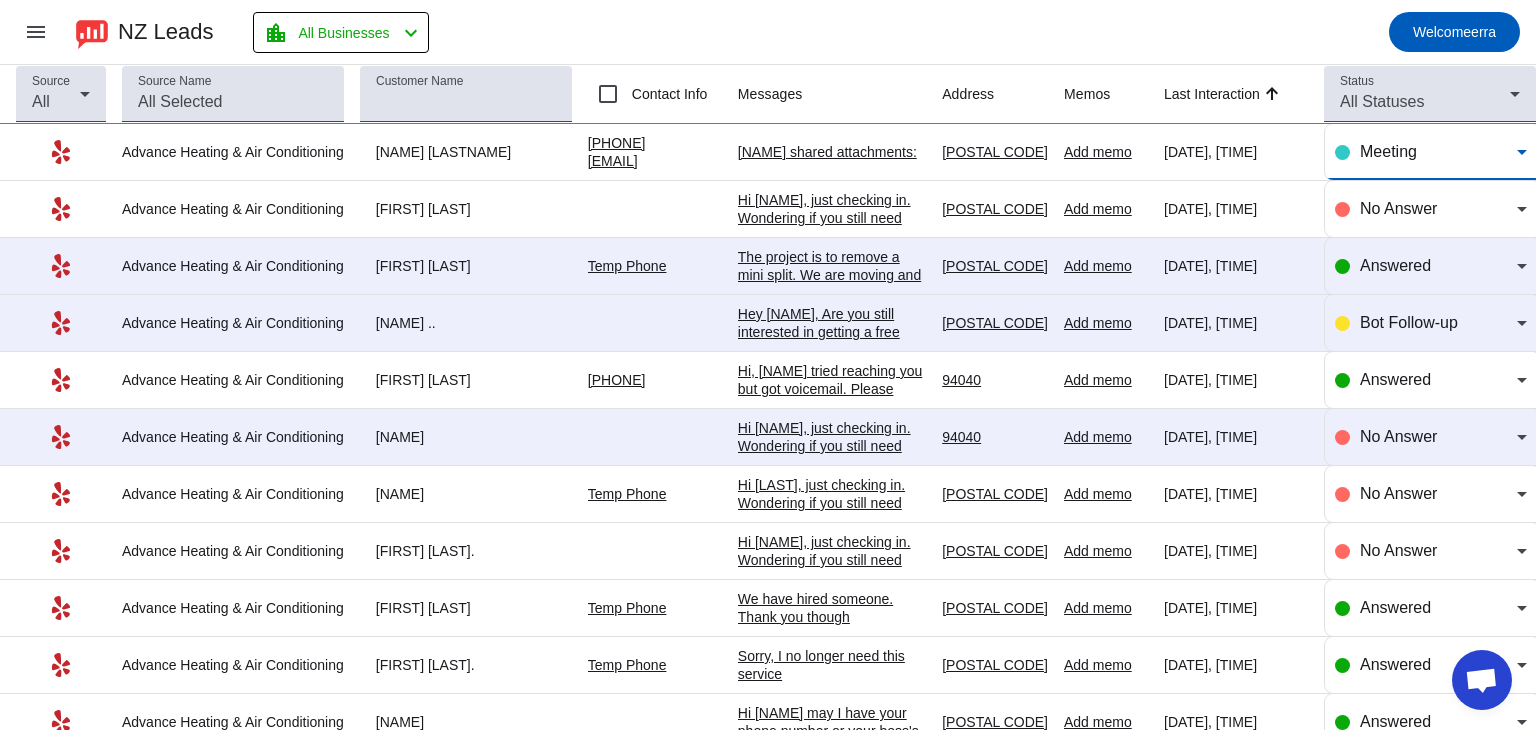 click on "The project is to remove a mini split.  We are moving and want to take it with us.  Are you interested in helping with this project? If yes, what are some times you can come and provide an estimate?  I'm in Los Altos" 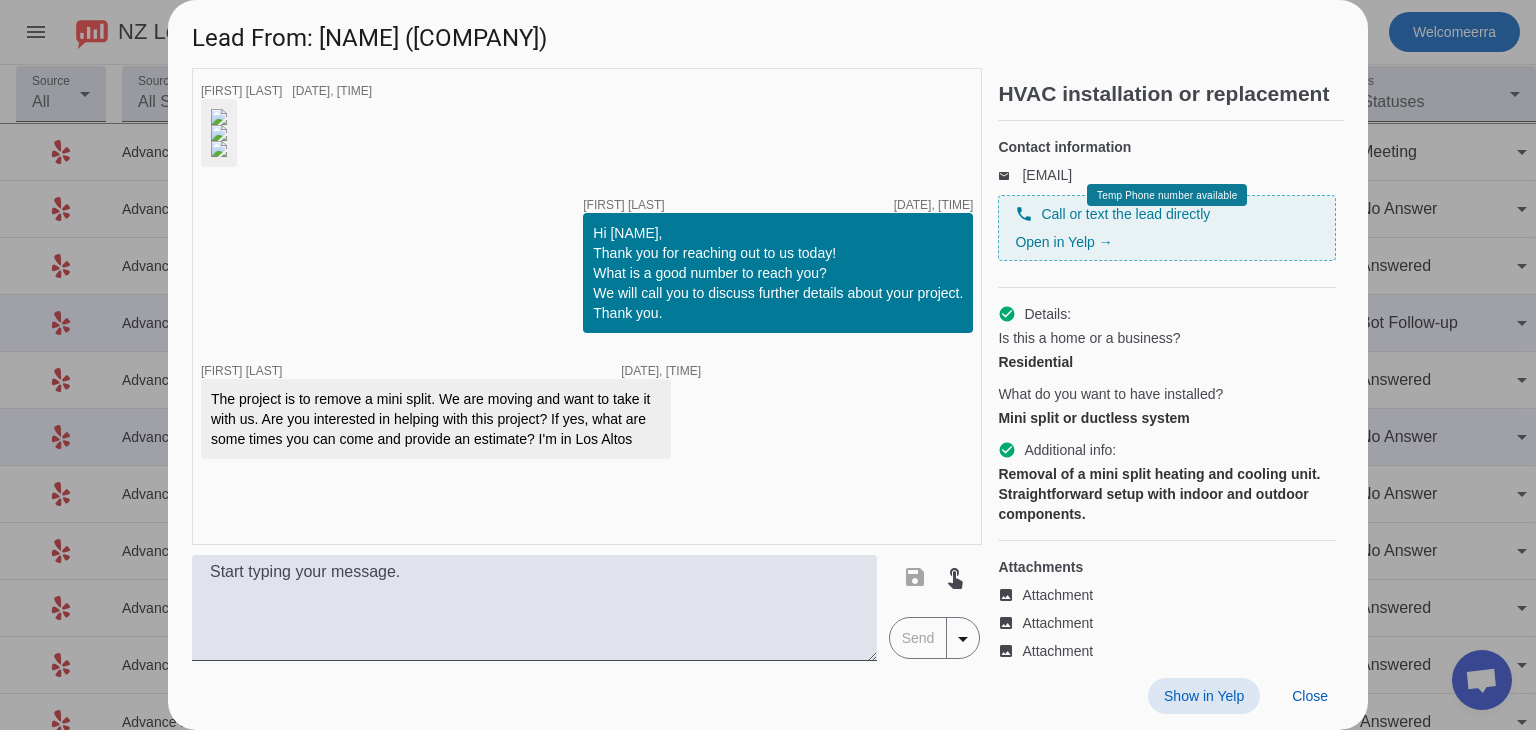 scroll, scrollTop: 243, scrollLeft: 0, axis: vertical 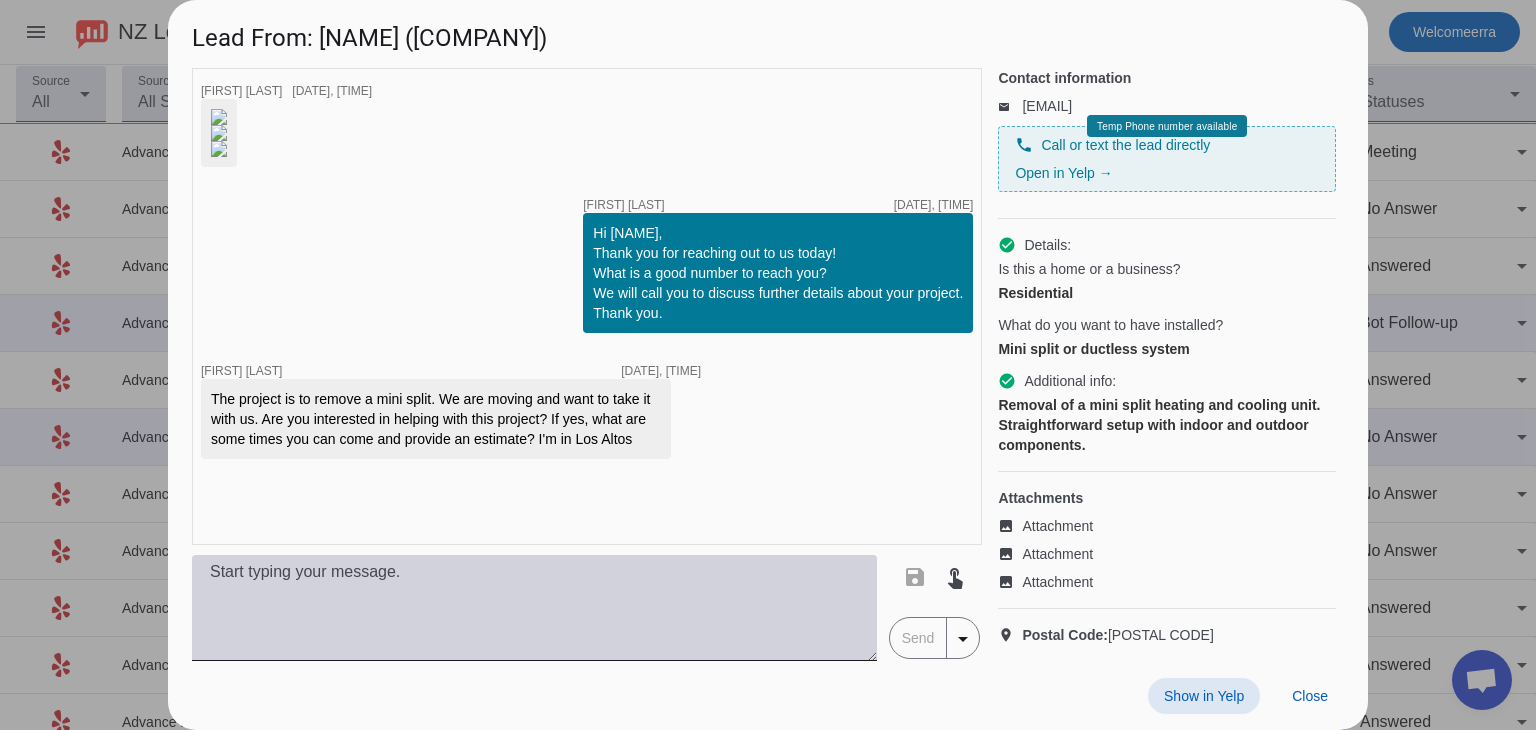 click at bounding box center (534, 608) 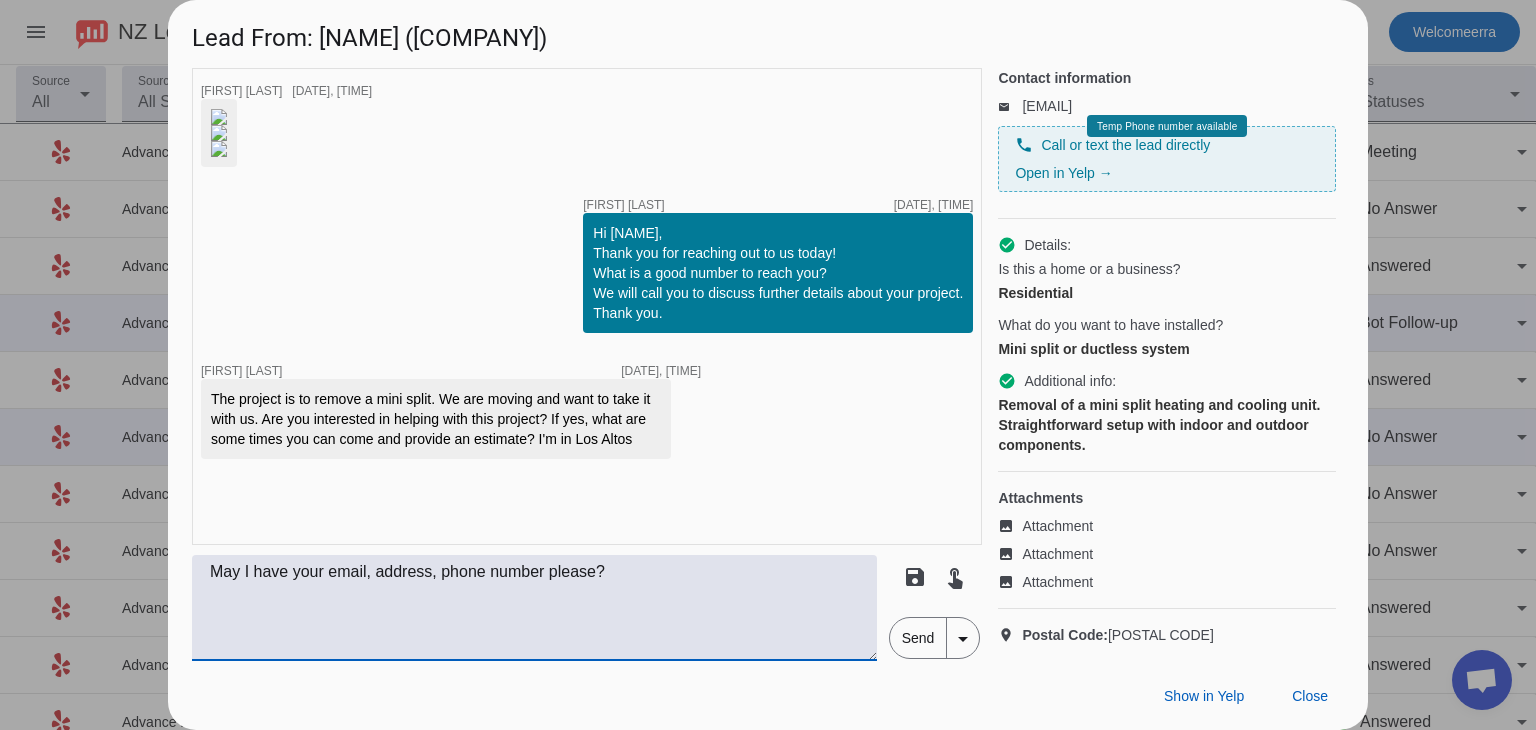 click on "May I have your email, address, phone number please?" at bounding box center (534, 608) 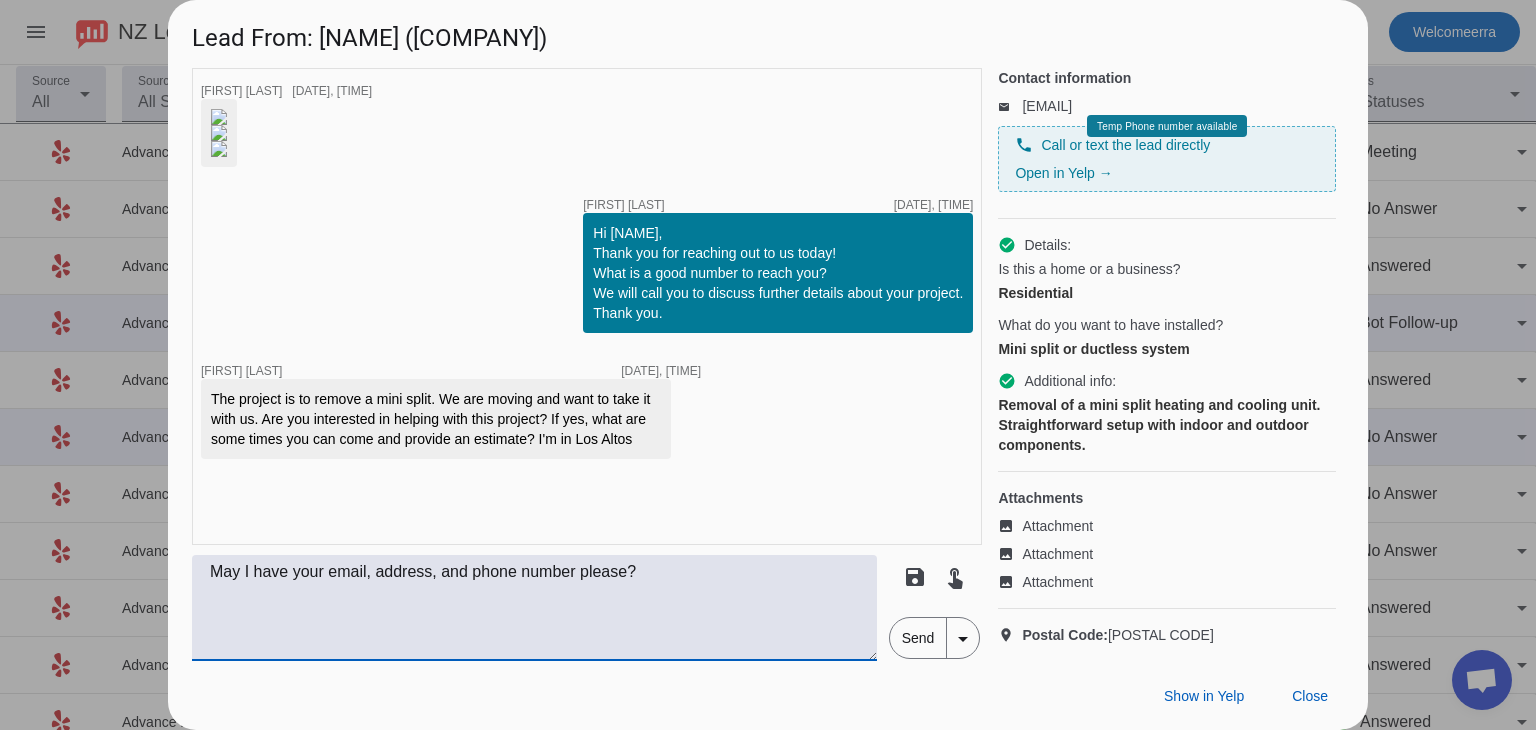 click on "May I have your email, address, and phone number please?" at bounding box center [534, 608] 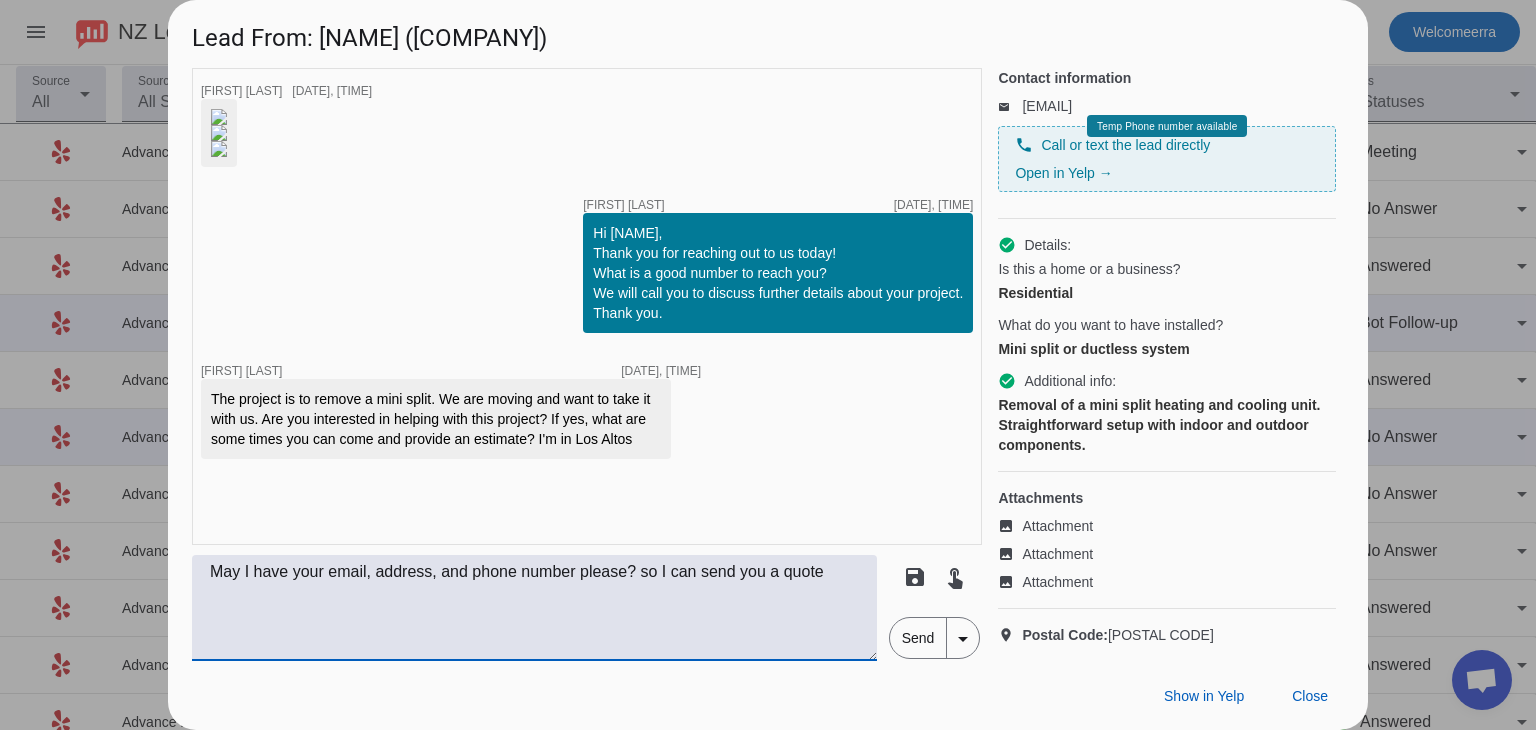 type on "May I have your email, address, and phone number please? so I can send you a quote" 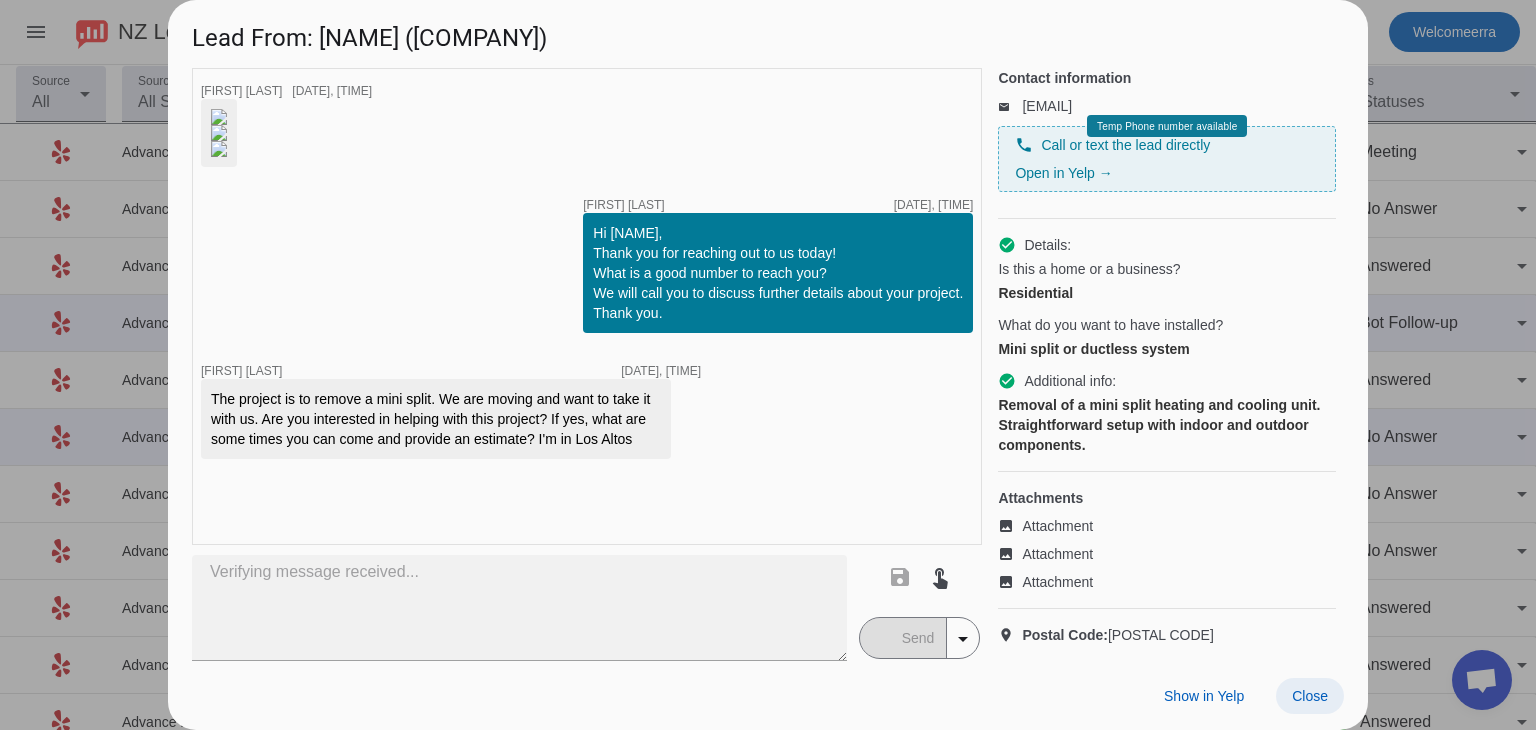 click at bounding box center [1310, 696] 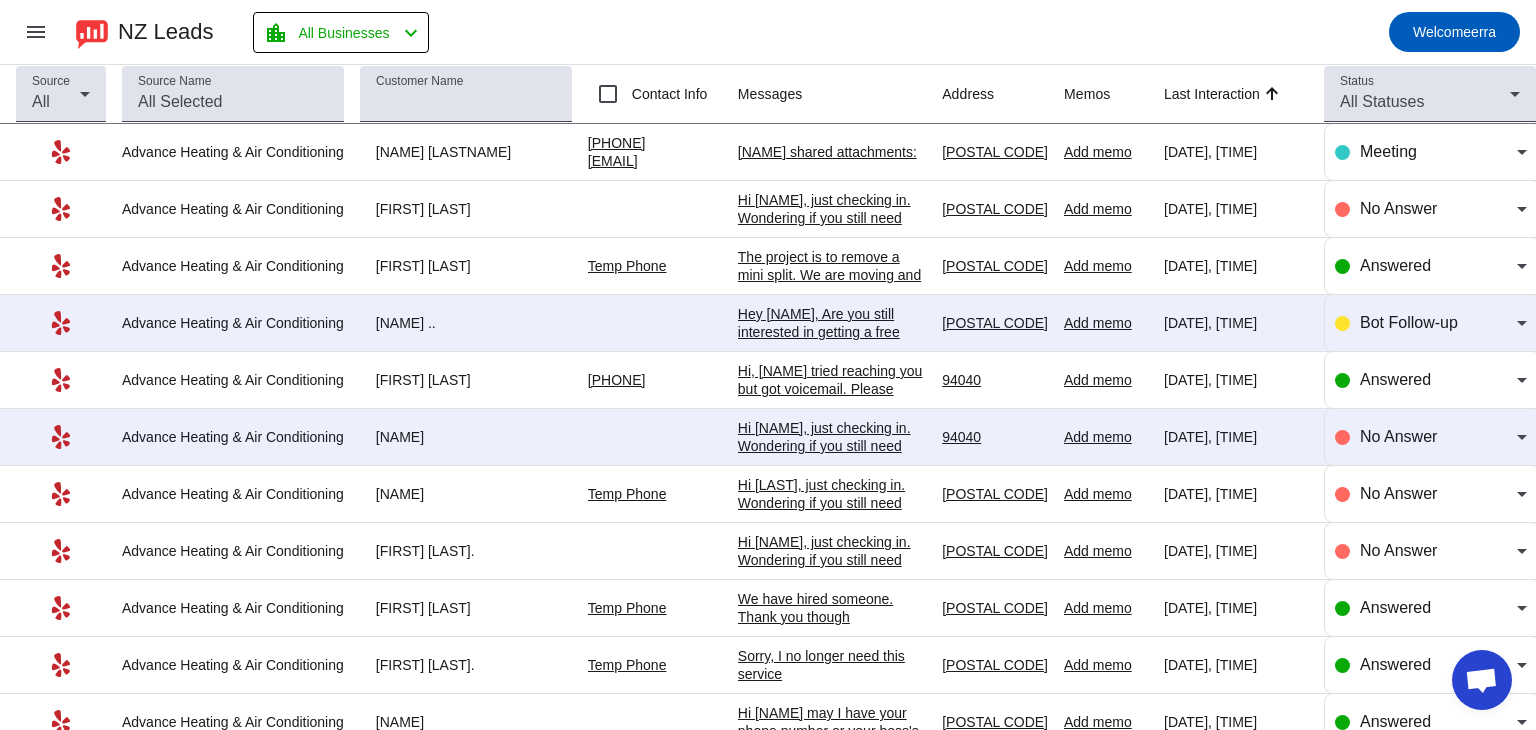 click on "[NAME] shared attachments:" 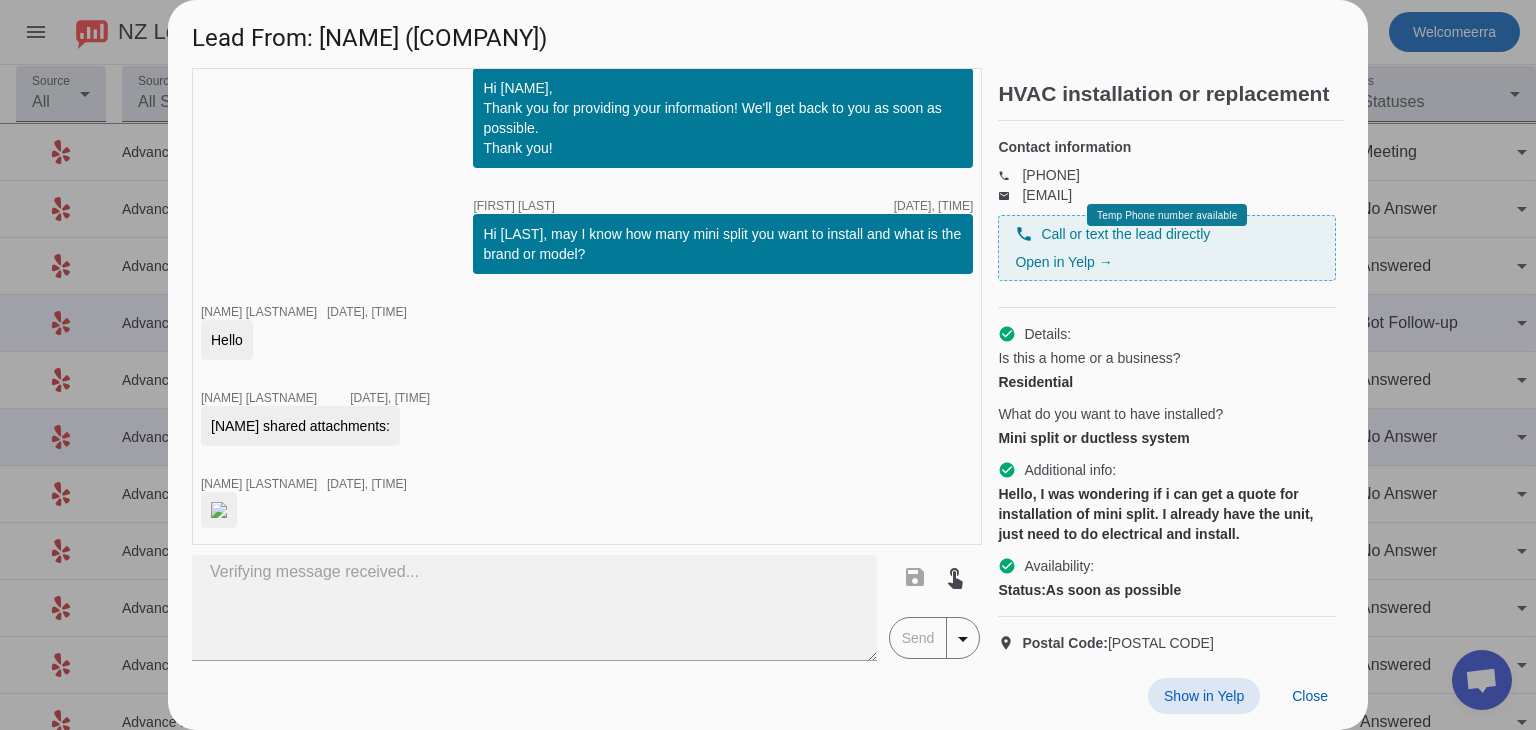 scroll, scrollTop: 939, scrollLeft: 0, axis: vertical 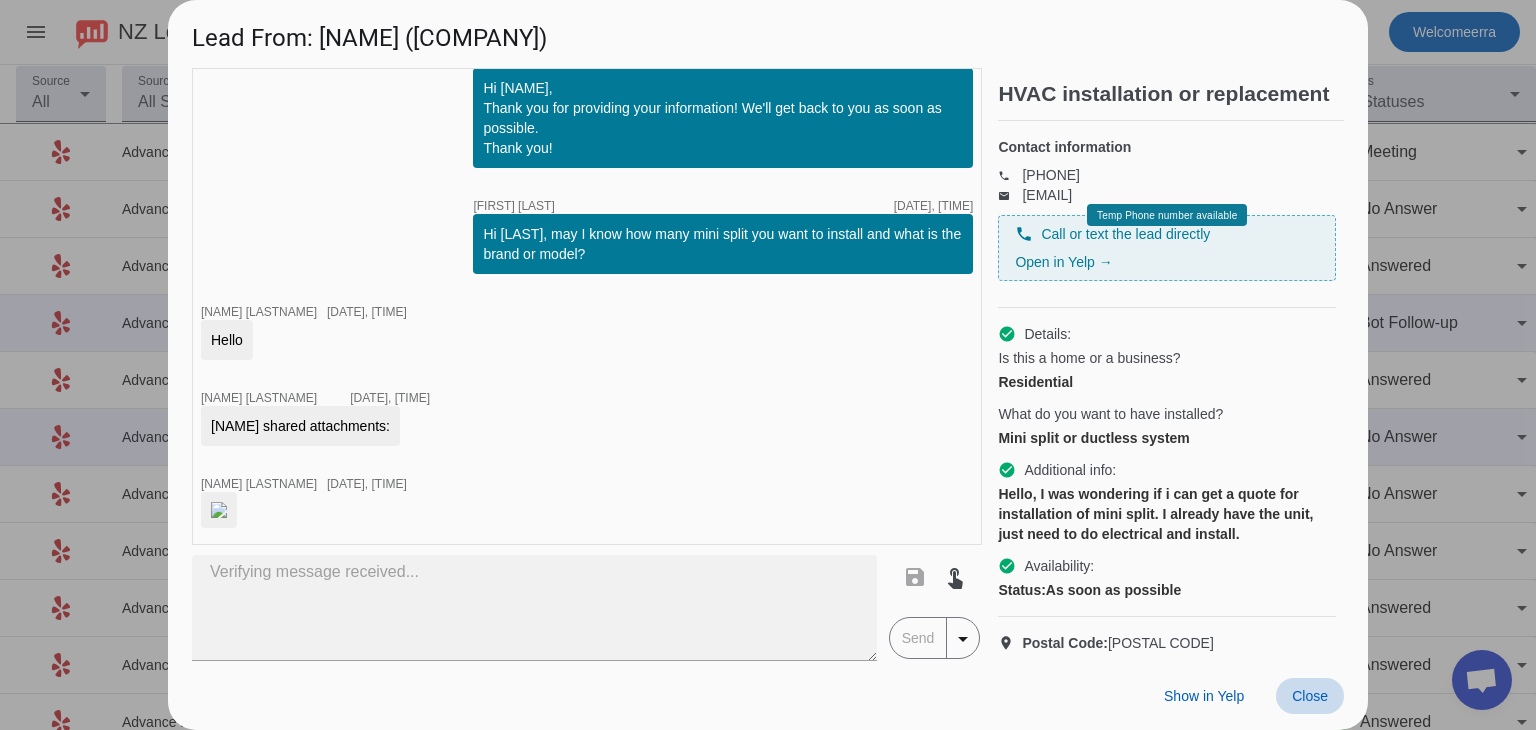 click on "Close" at bounding box center (1310, 696) 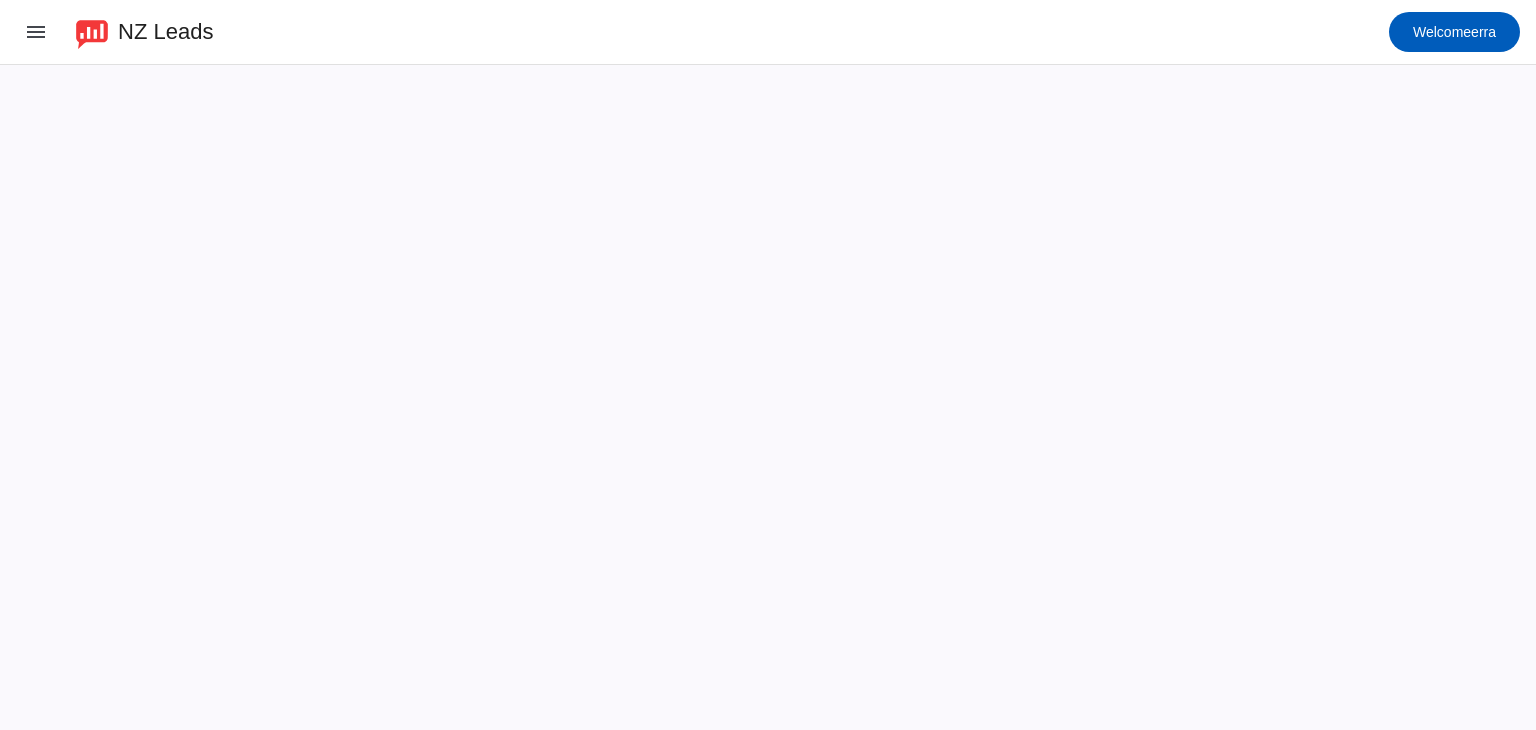 scroll, scrollTop: 0, scrollLeft: 0, axis: both 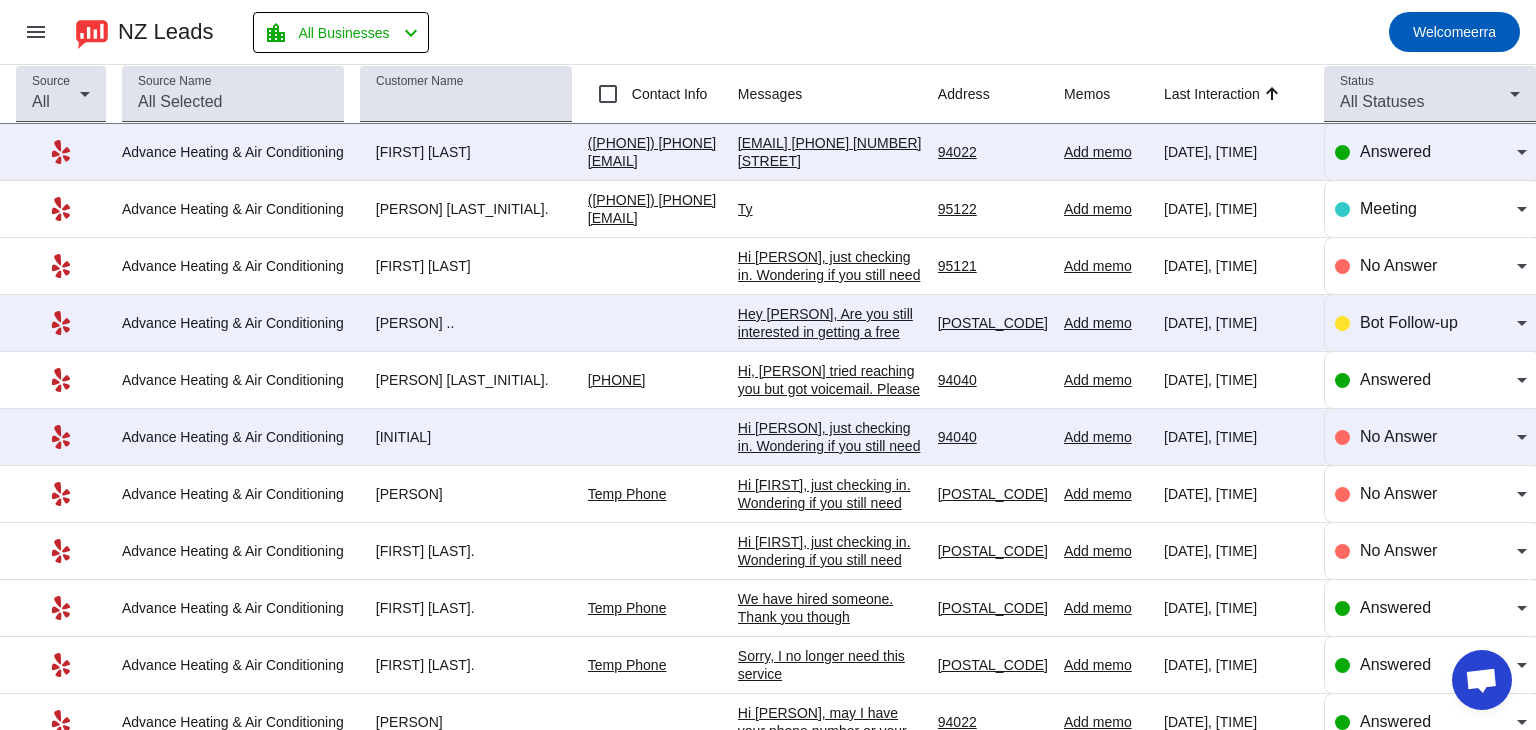 click on "[EMAIL]
[PHONE]
[NUMBER] [STREET]" 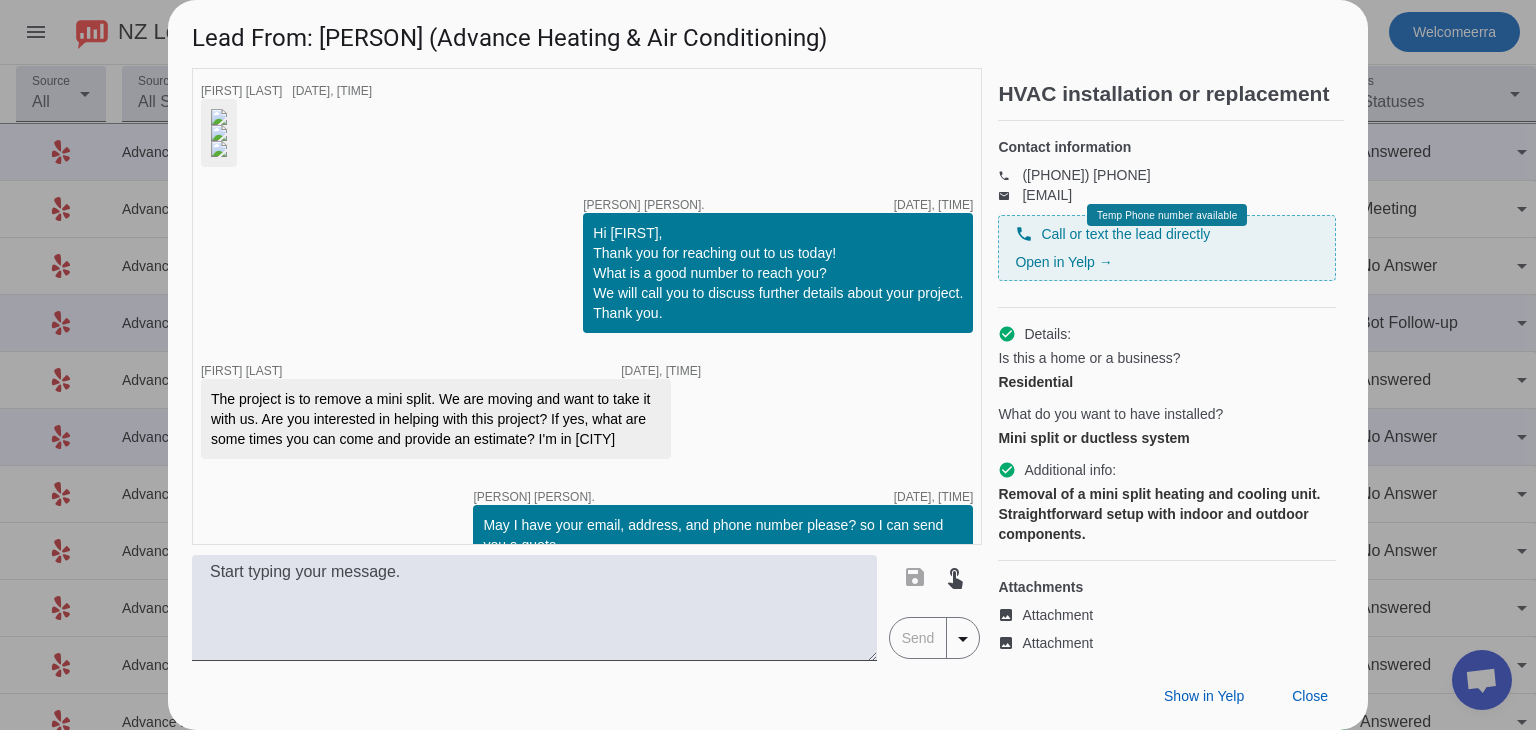 scroll, scrollTop: 0, scrollLeft: 0, axis: both 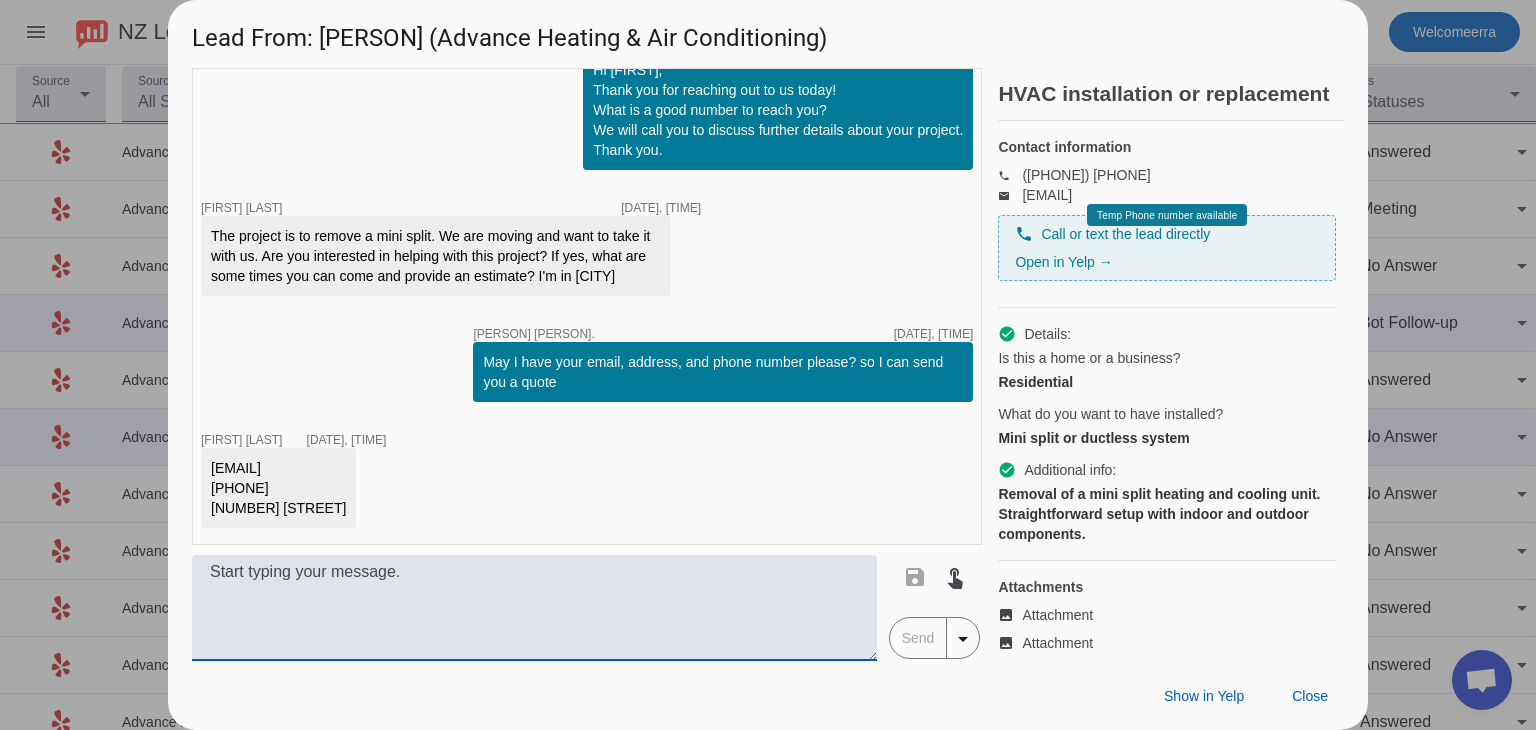 click at bounding box center [534, 608] 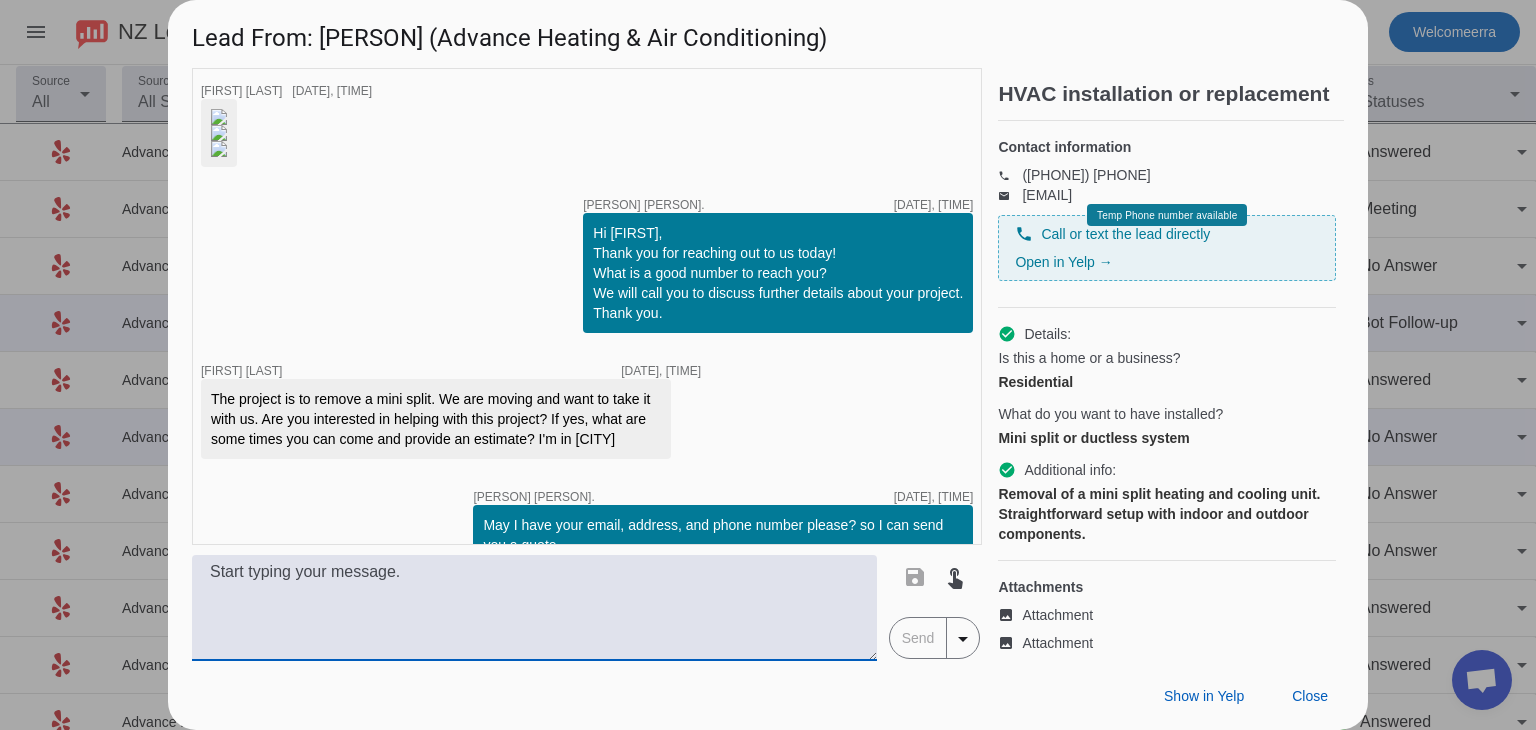 scroll, scrollTop: 475, scrollLeft: 0, axis: vertical 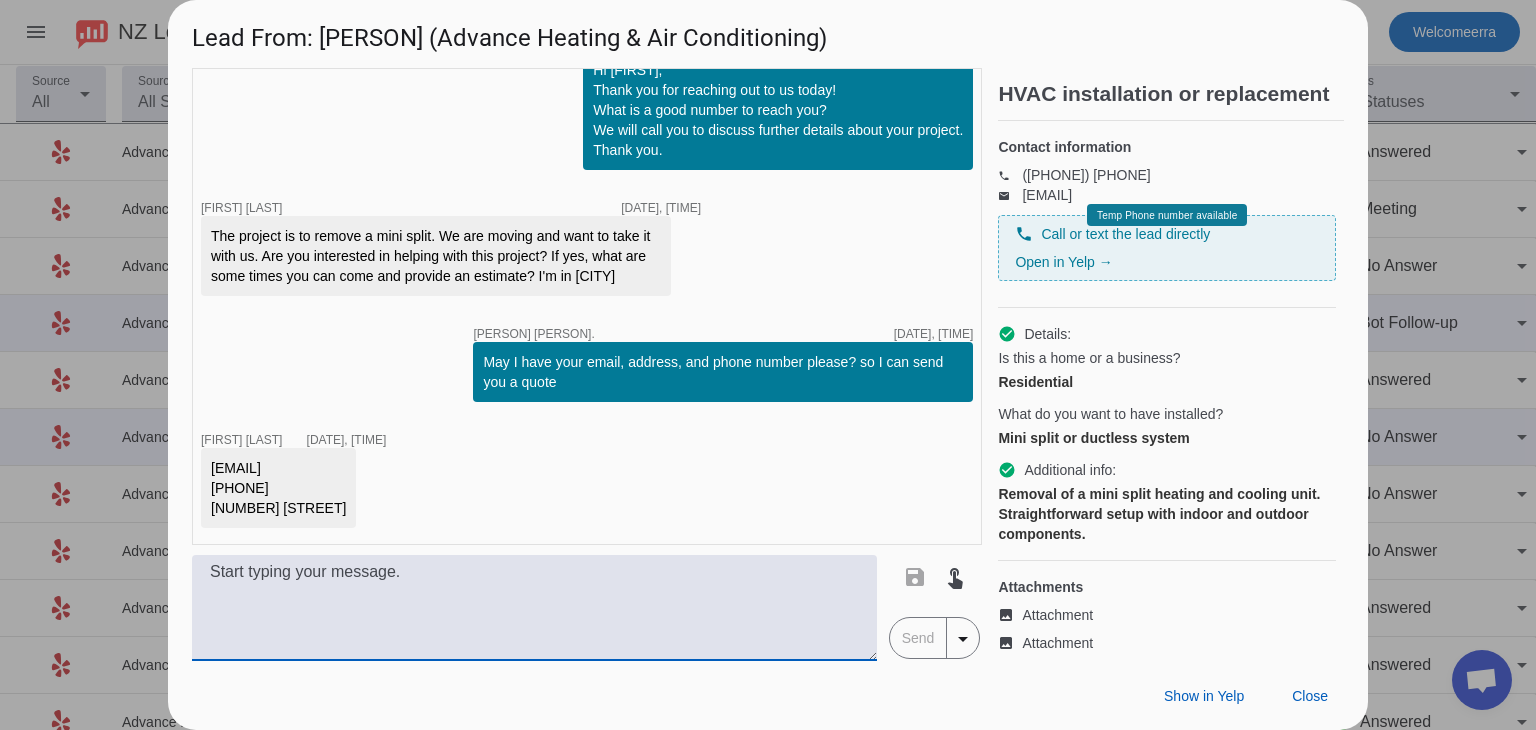 click at bounding box center (534, 608) 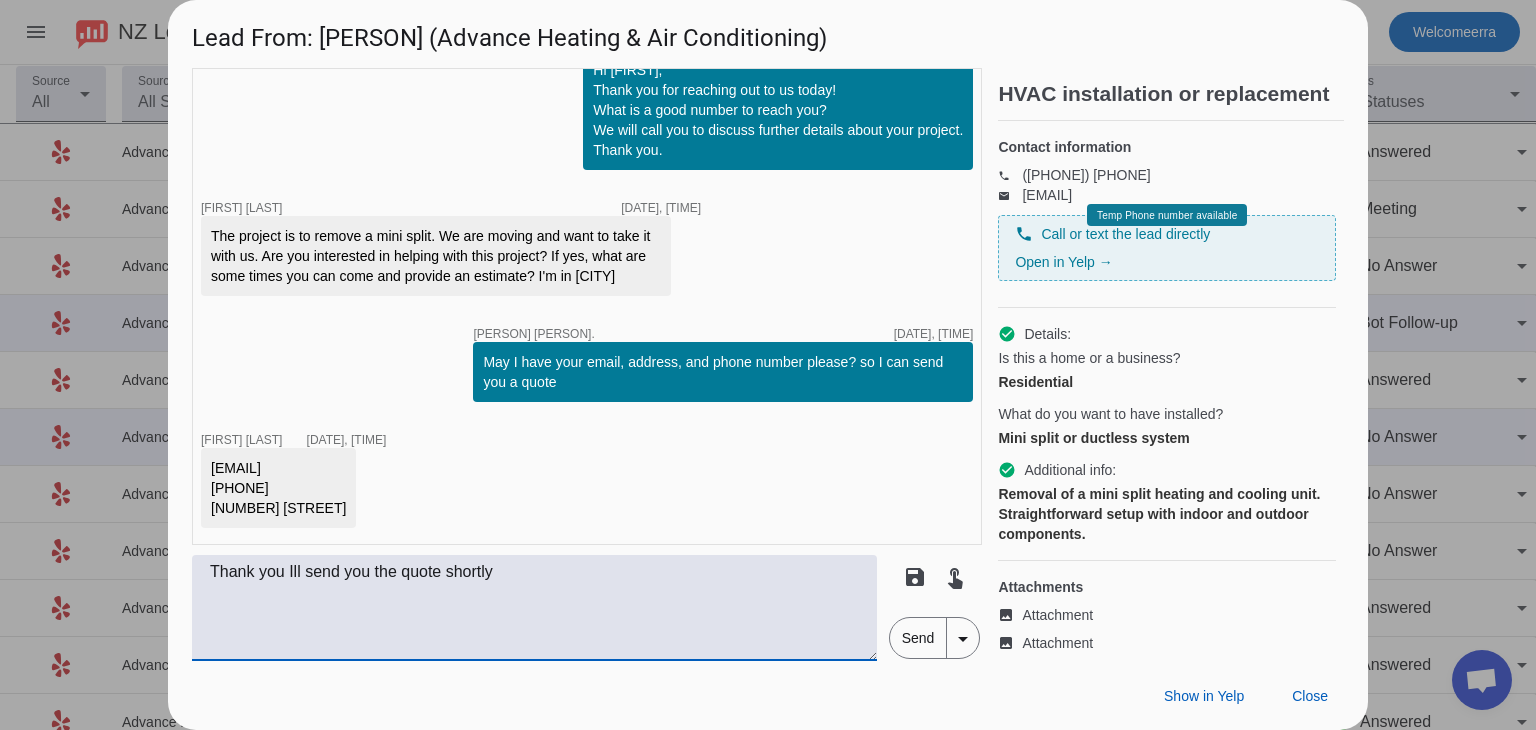 type on "Thank you Ill send you the quote shortly" 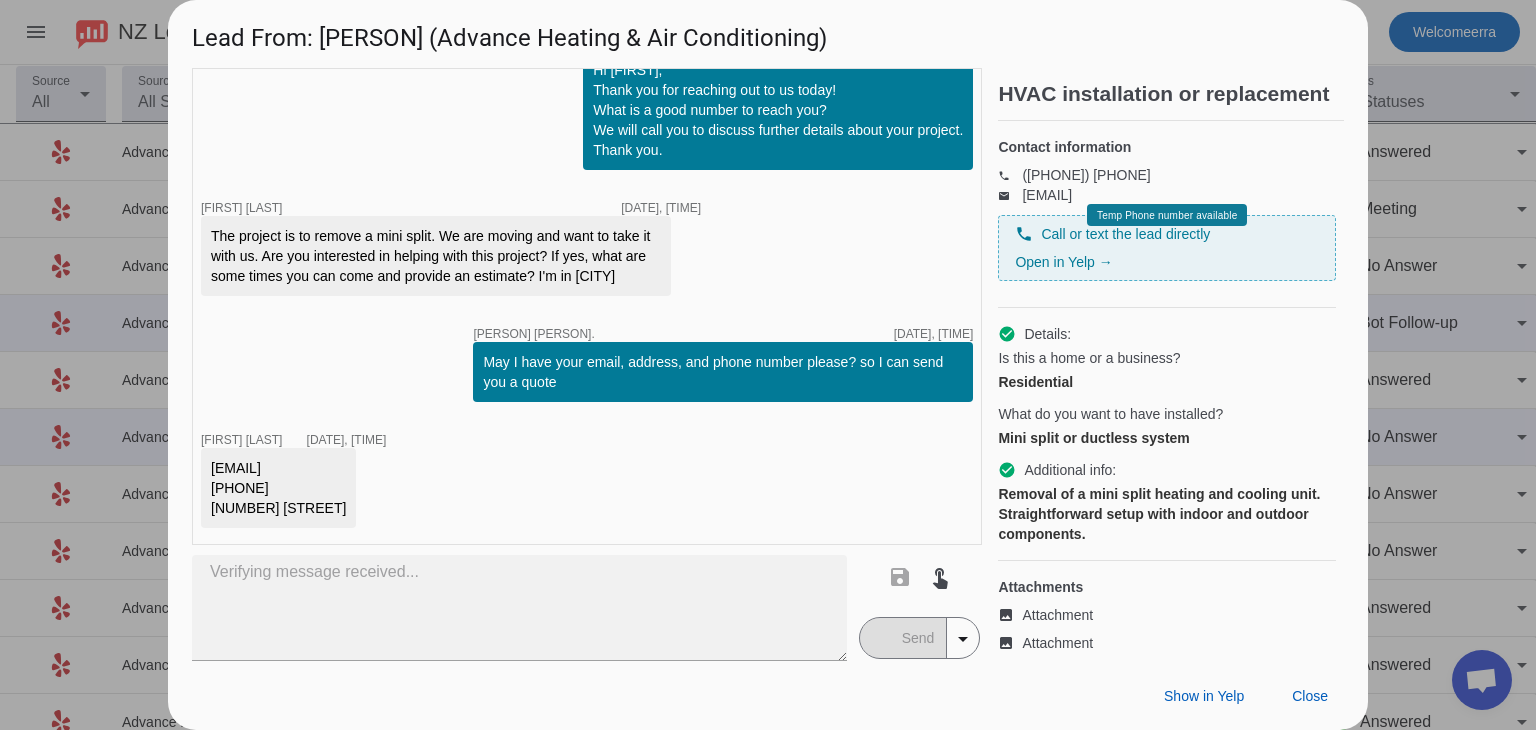 scroll, scrollTop: 475, scrollLeft: 0, axis: vertical 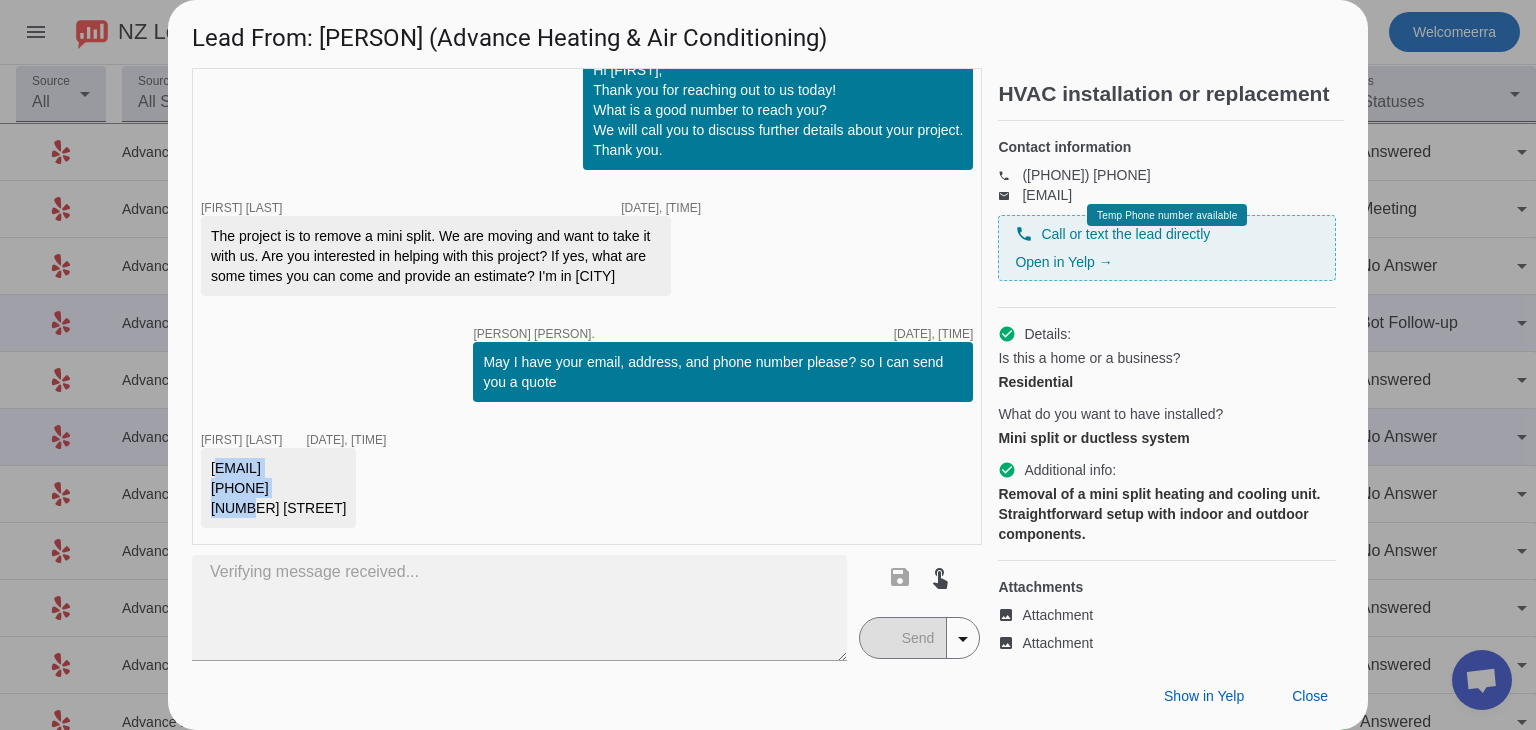drag, startPoint x: 211, startPoint y: 463, endPoint x: 412, endPoint y: 465, distance: 201.00995 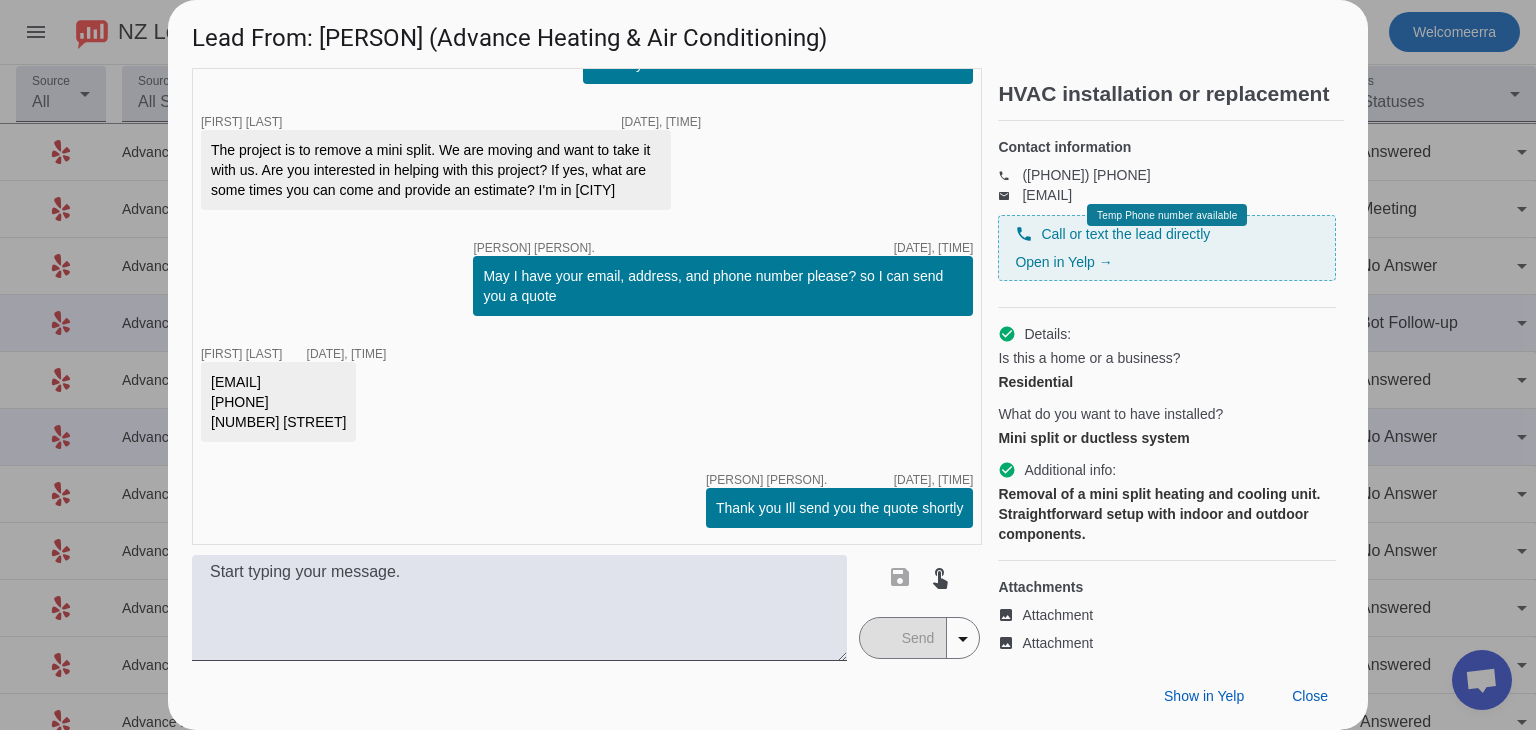 scroll, scrollTop: 560, scrollLeft: 0, axis: vertical 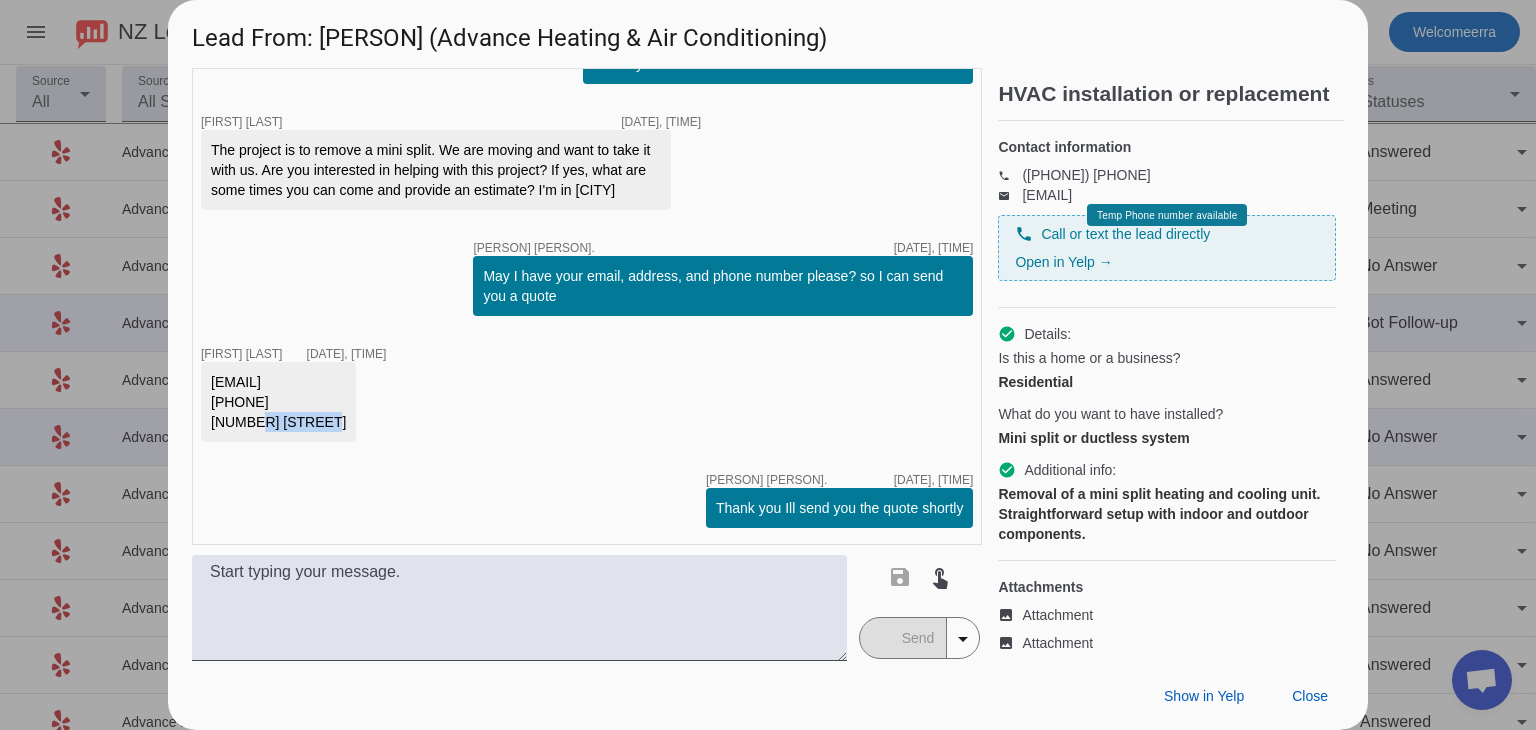 drag, startPoint x: 426, startPoint y: 401, endPoint x: 439, endPoint y: 377, distance: 27.294687 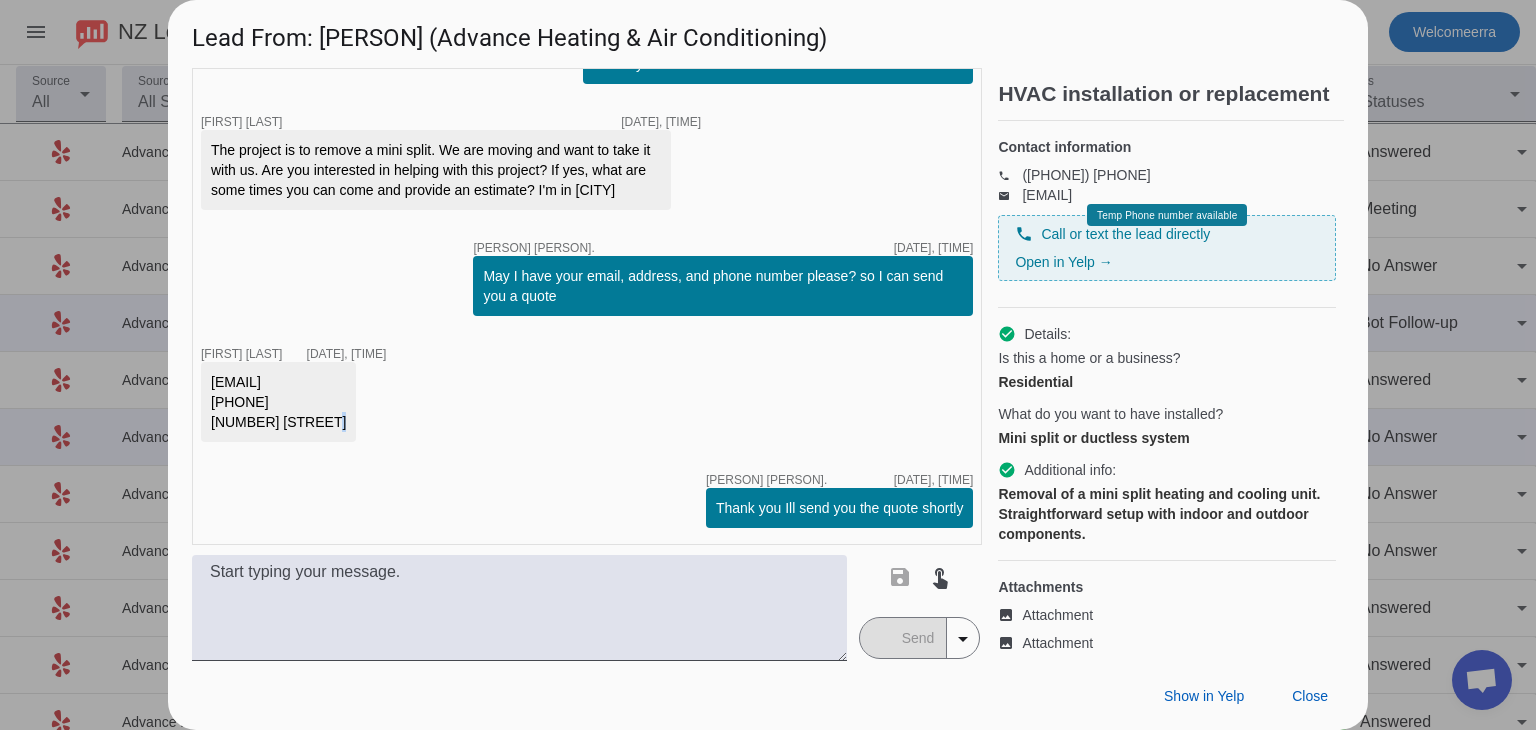 drag, startPoint x: 212, startPoint y: 426, endPoint x: 417, endPoint y: 384, distance: 209.25821 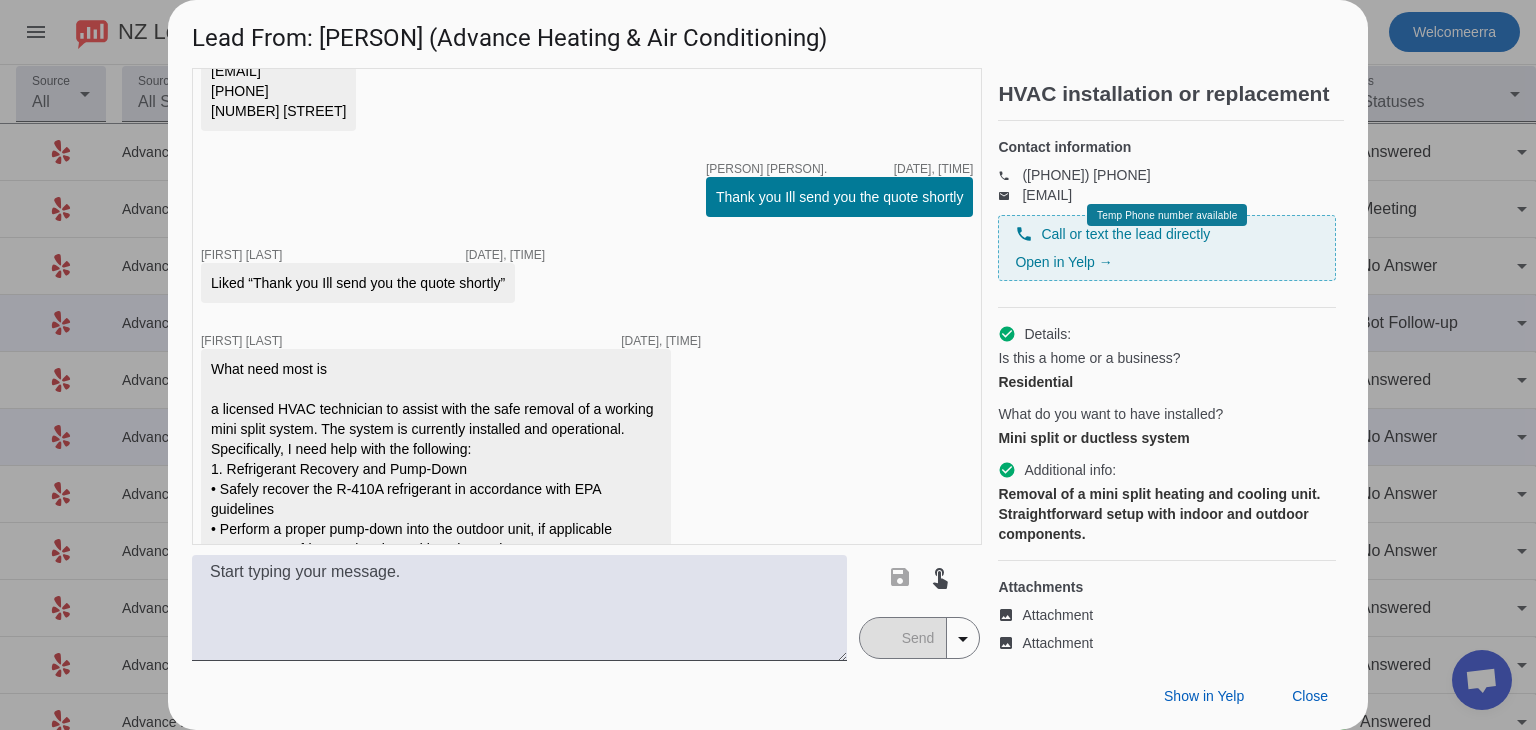 scroll, scrollTop: 992, scrollLeft: 0, axis: vertical 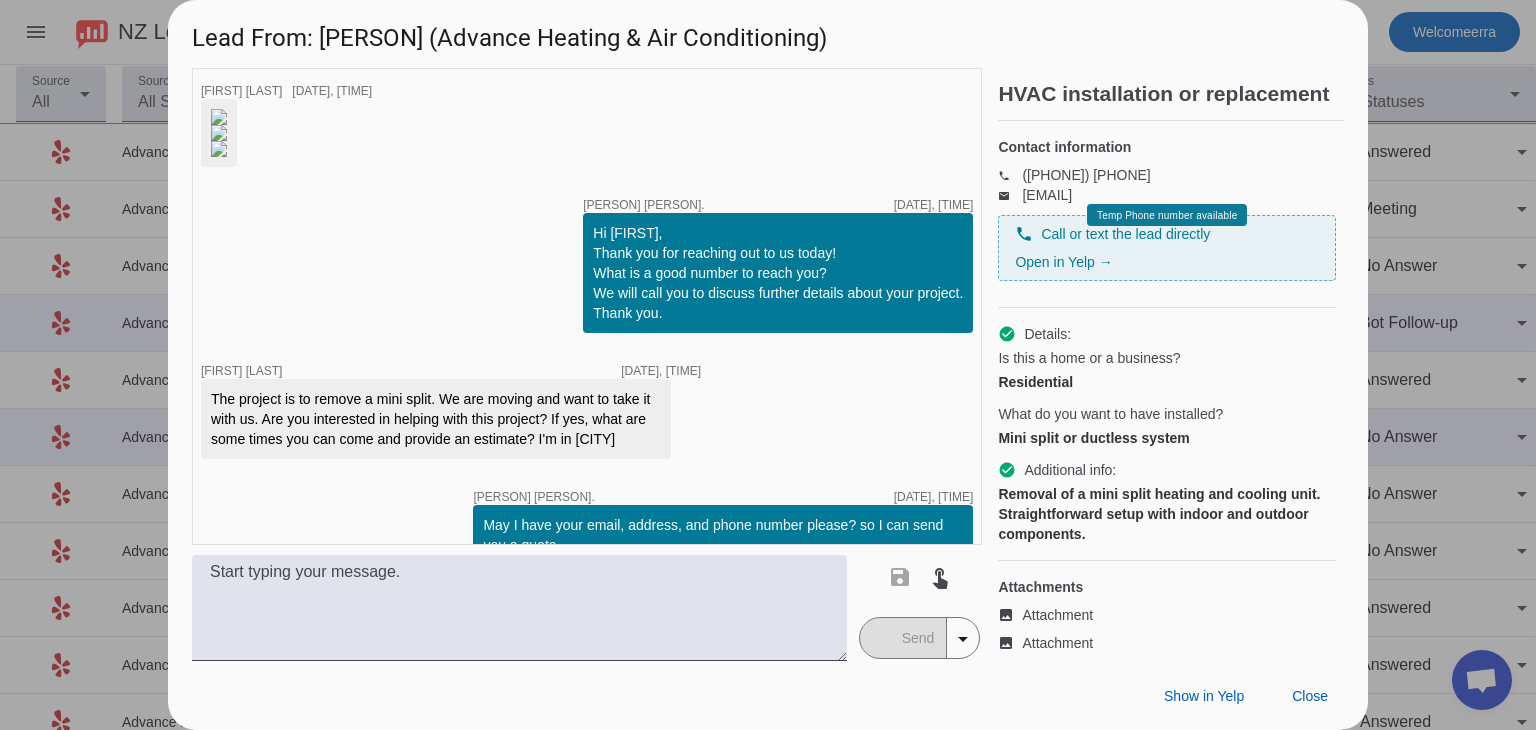 click at bounding box center [219, 117] 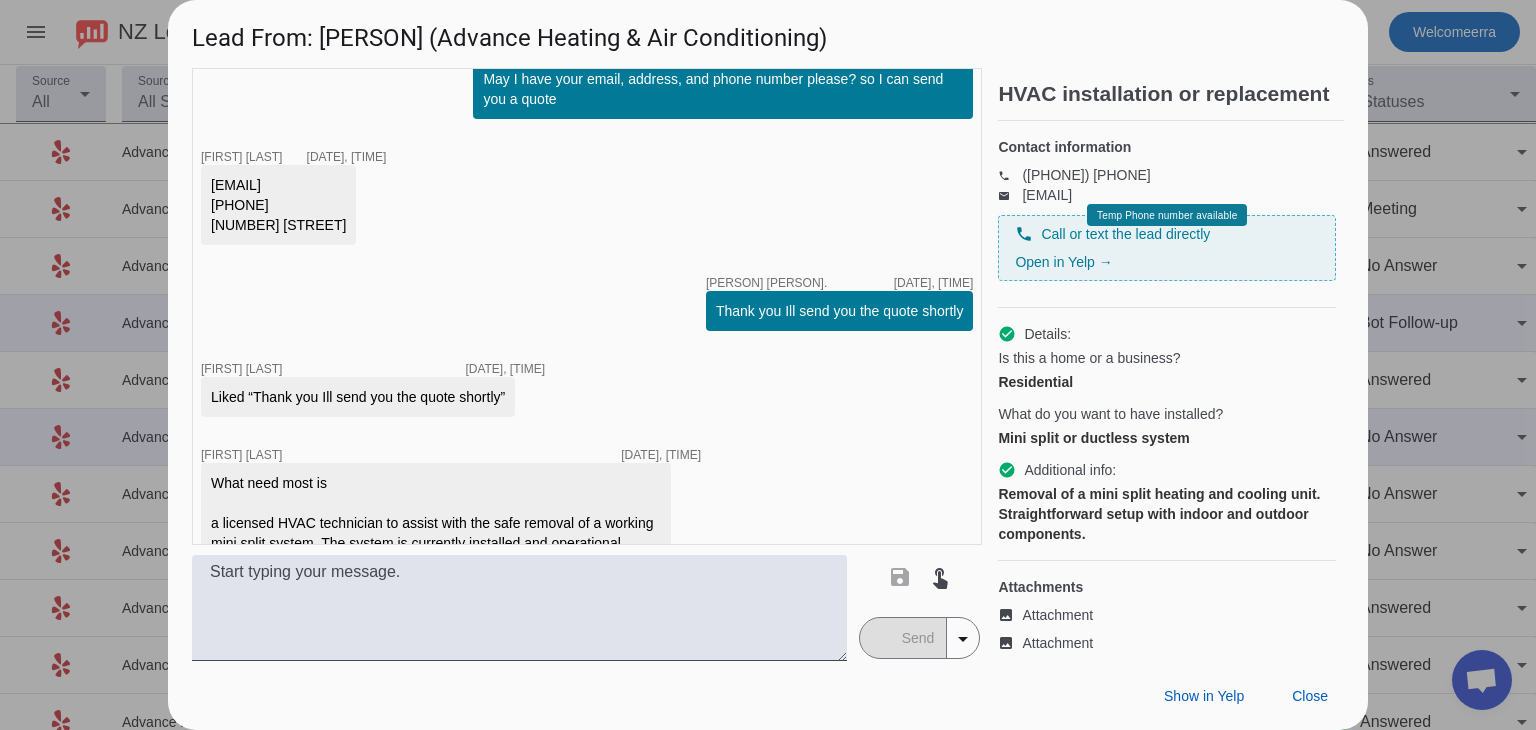 scroll, scrollTop: 500, scrollLeft: 0, axis: vertical 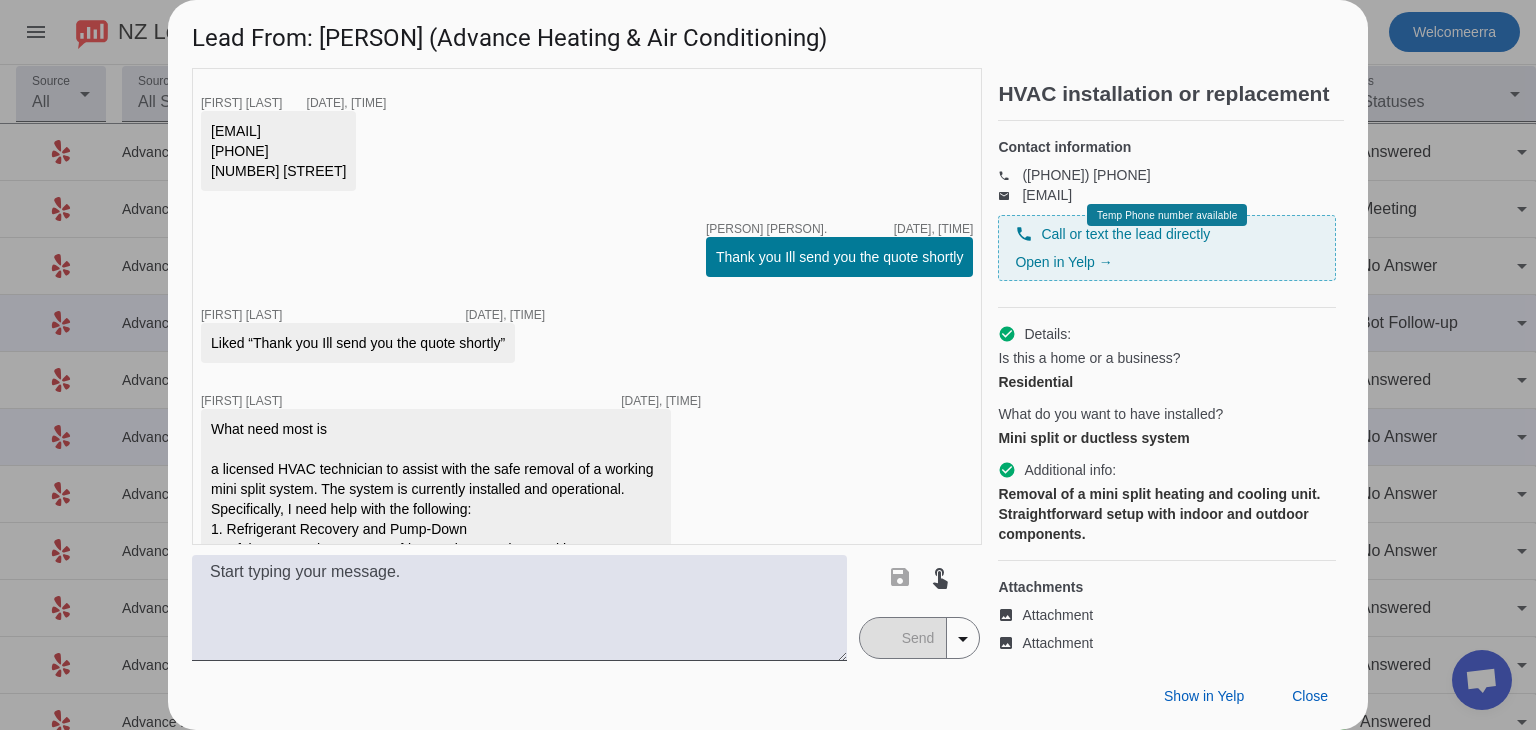drag, startPoint x: 364, startPoint y: 209, endPoint x: 432, endPoint y: 213, distance: 68.117546 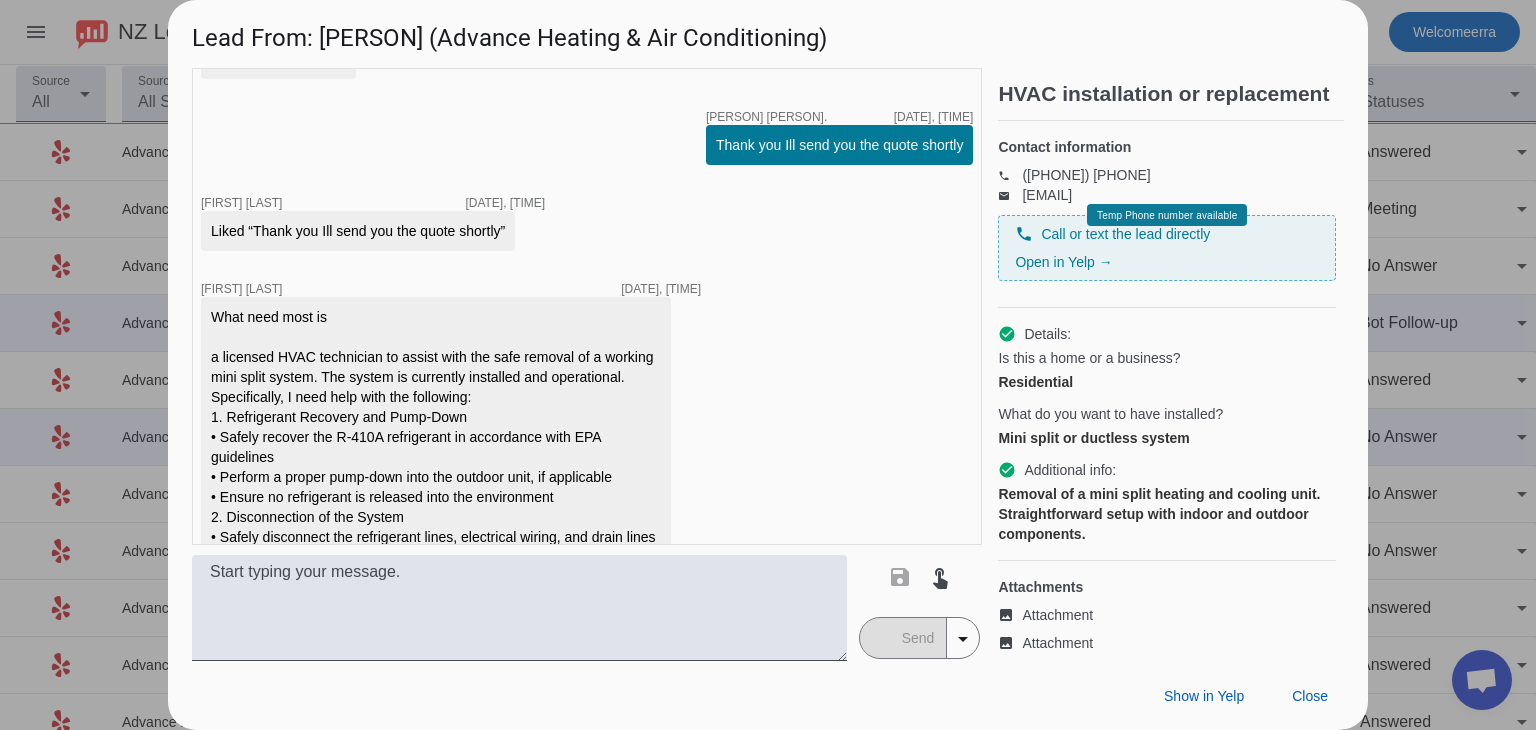 scroll, scrollTop: 992, scrollLeft: 0, axis: vertical 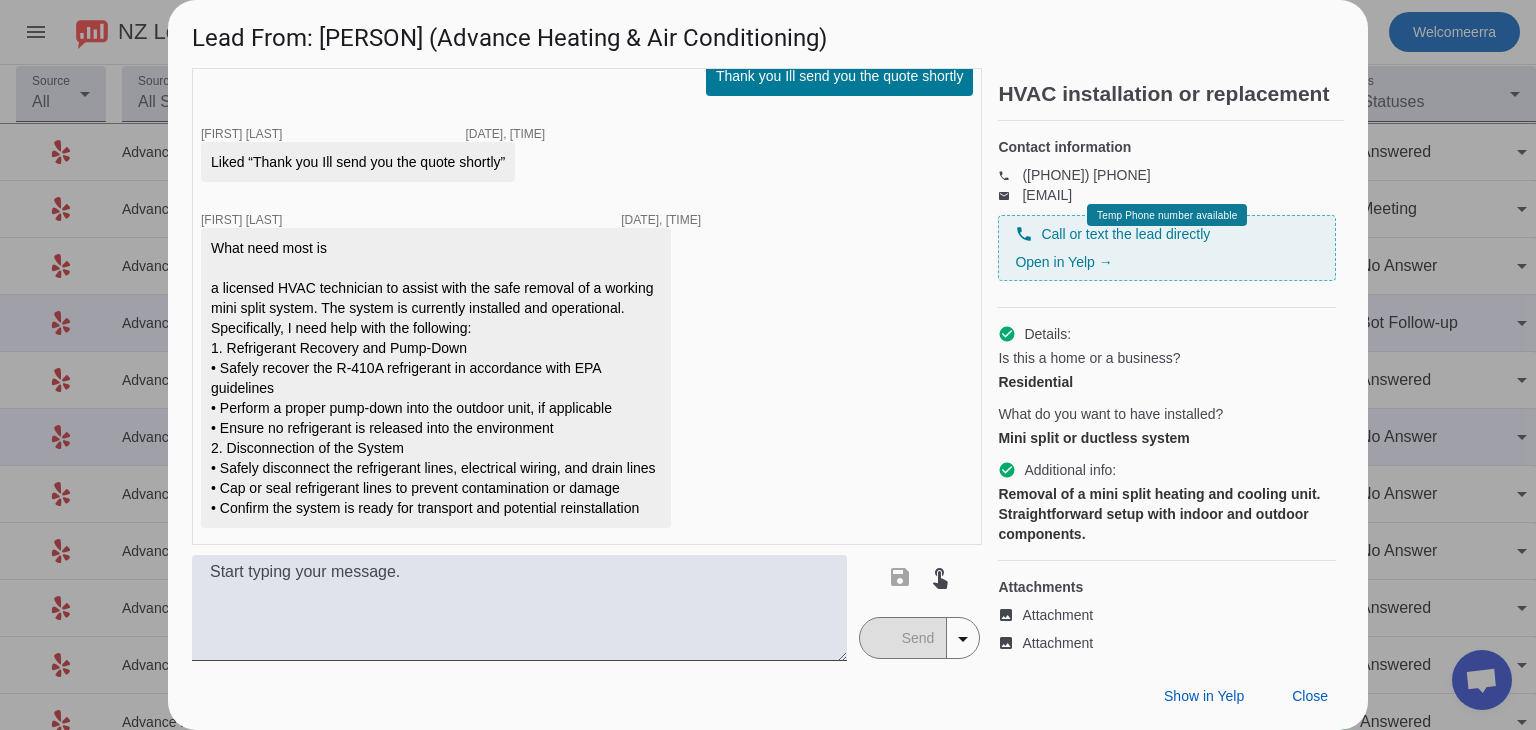 drag, startPoint x: 213, startPoint y: 249, endPoint x: 664, endPoint y: 531, distance: 531.9069 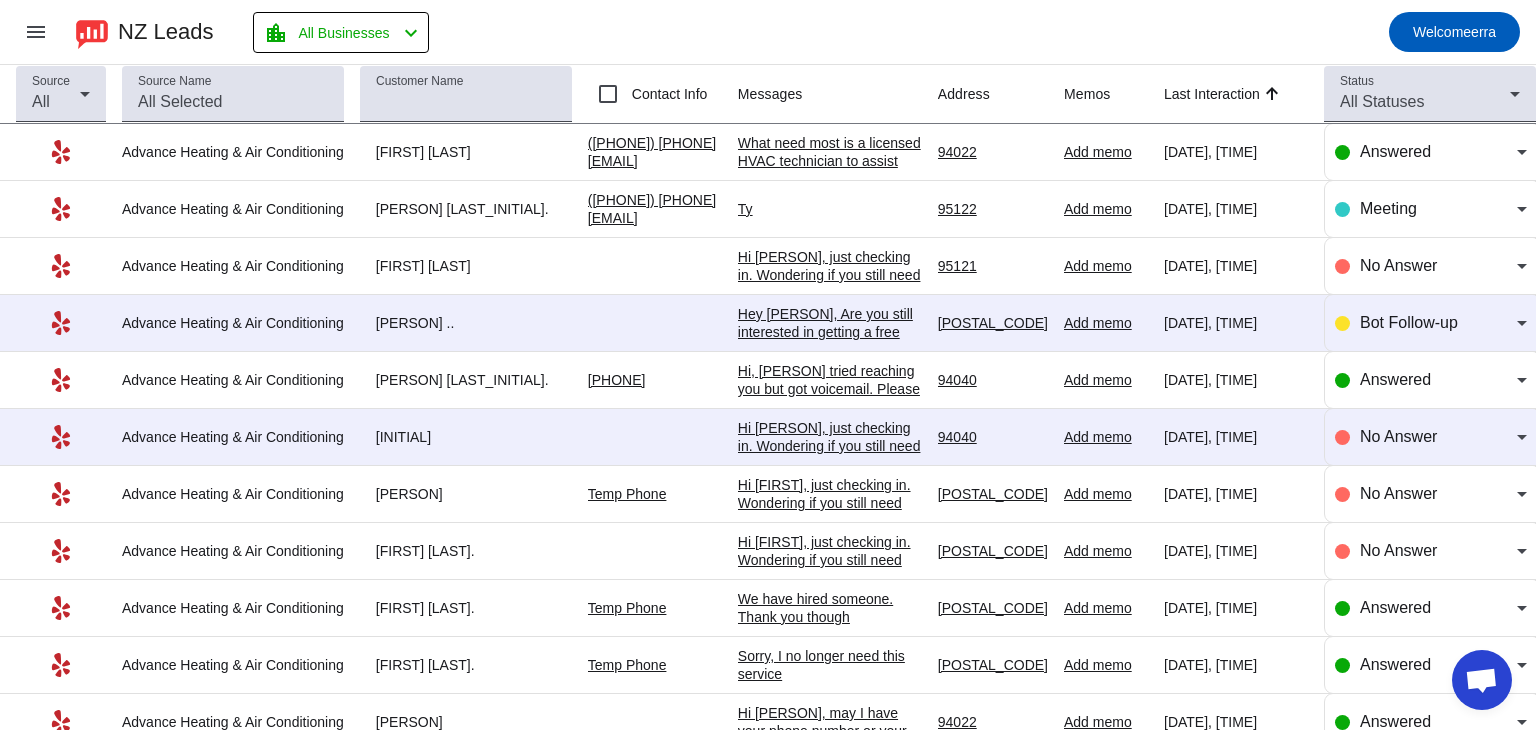 click on "What need most is
a licensed HVAC technician to assist with the safe removal of a working mini split system. The system is currently installed and operational. Specifically, I need help with the following:
1.	Refrigerant Recovery and Pump-Down
•	Safely recover the R-410A refrigerant in accordance with EPA guidelines
•	Perform a proper pump-down into the outdoor unit, if applicable
•	Ensure no refrigerant is released into the environment
2.	Disconnection of the System
•	Safely disconnect the refrigerant lines, electrical wiring, and drain lines
•	Cap or seal refrigerant lines to prevent contamination or damage
•	Confirm the system is ready for transport and potential reinstallation" 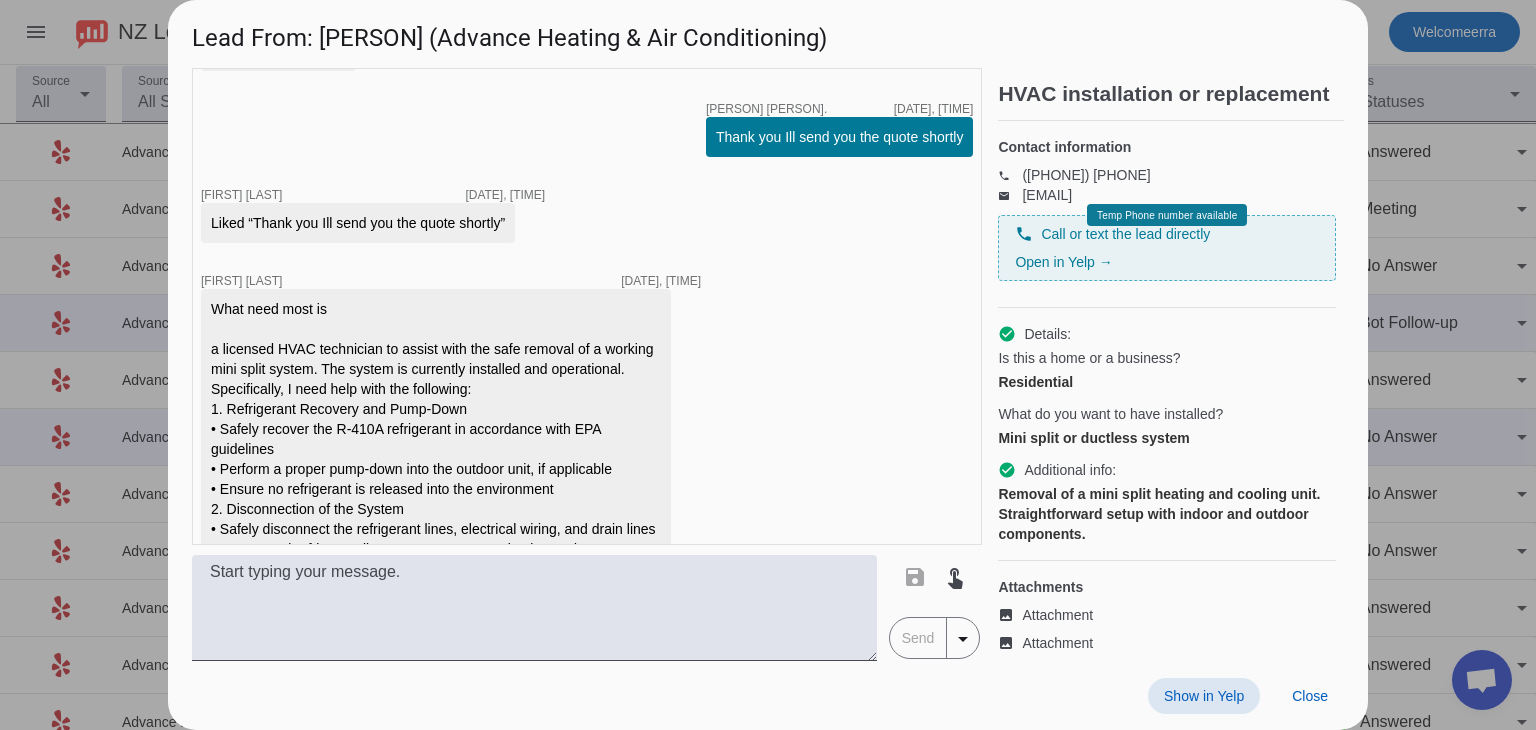 scroll, scrollTop: 659, scrollLeft: 0, axis: vertical 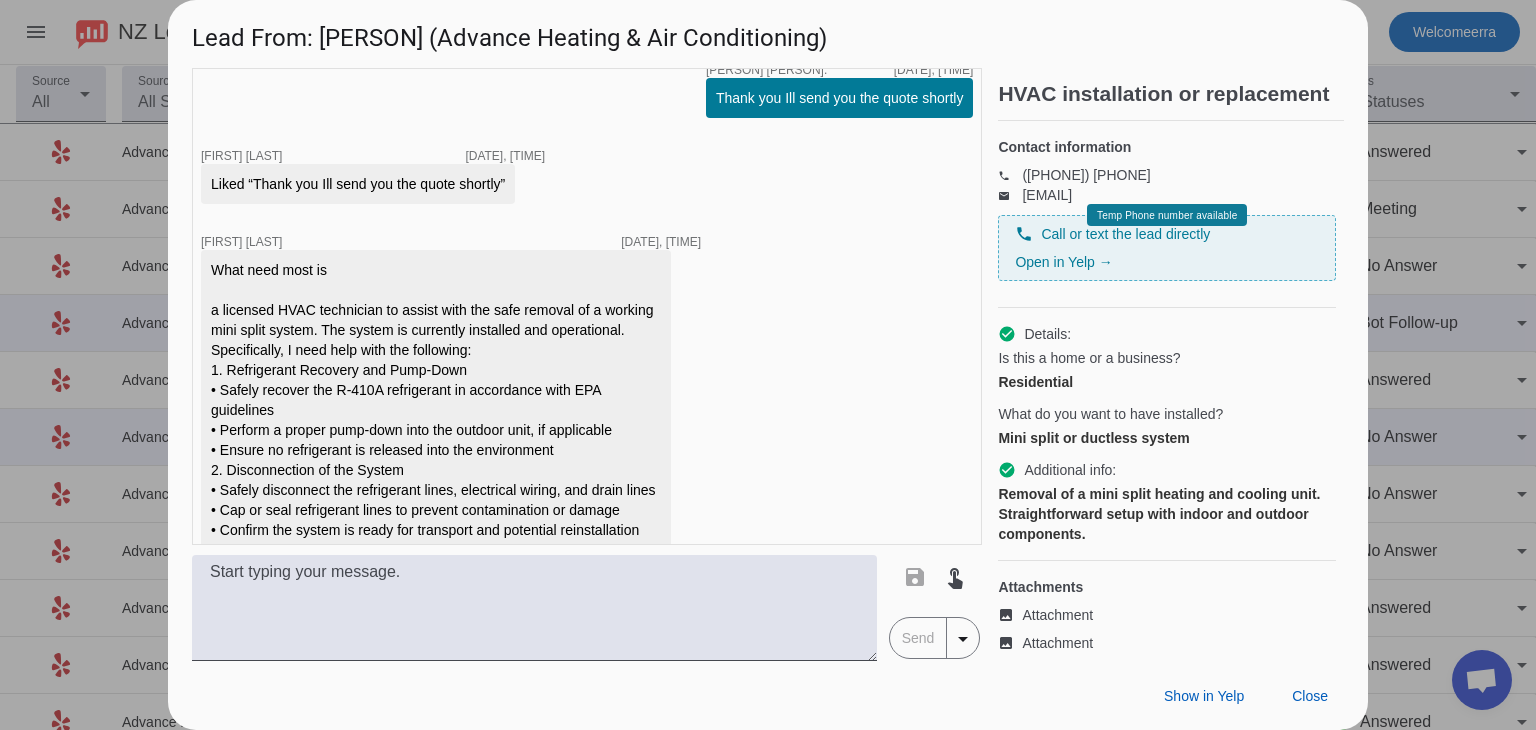 drag, startPoint x: 208, startPoint y: 301, endPoint x: 564, endPoint y: 358, distance: 360.53433 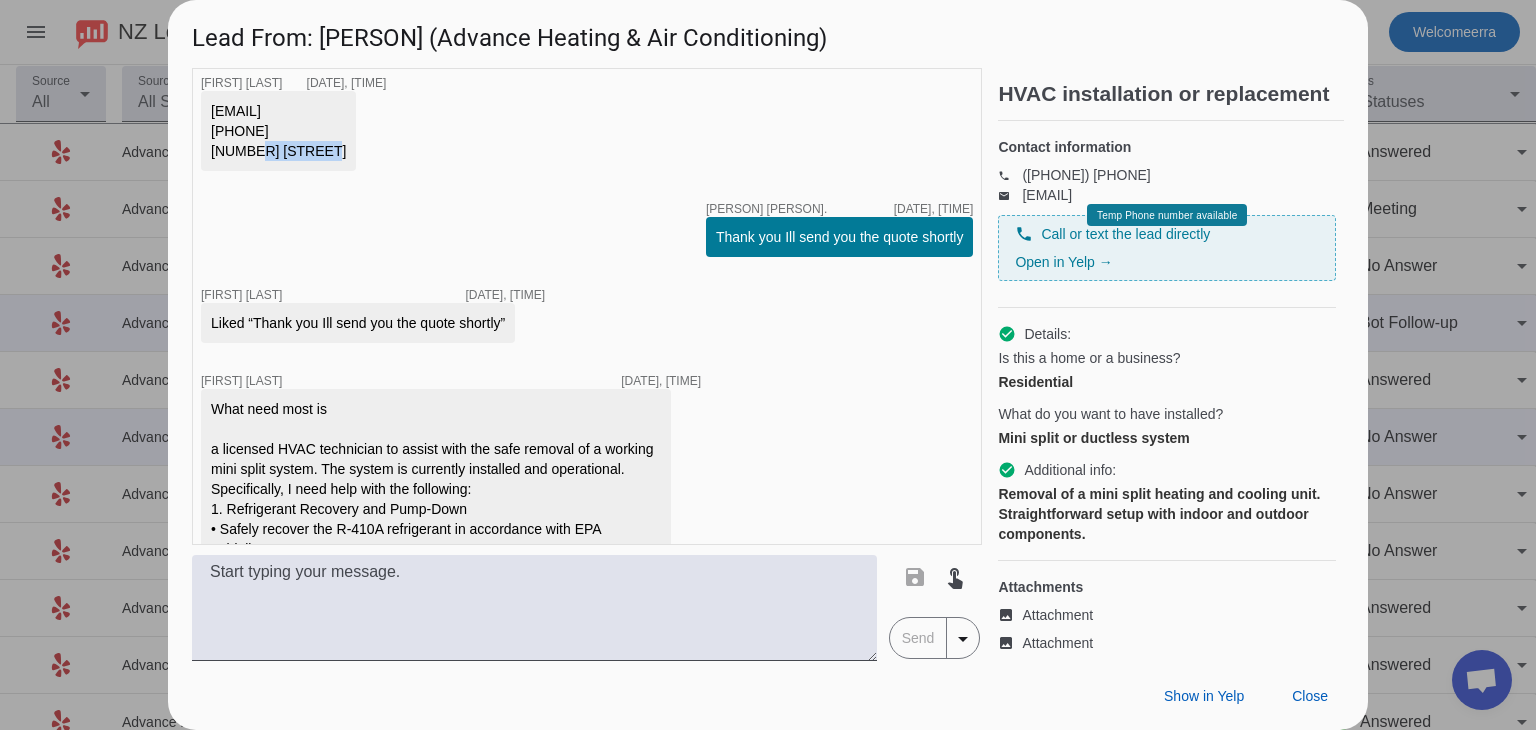 scroll, scrollTop: 992, scrollLeft: 0, axis: vertical 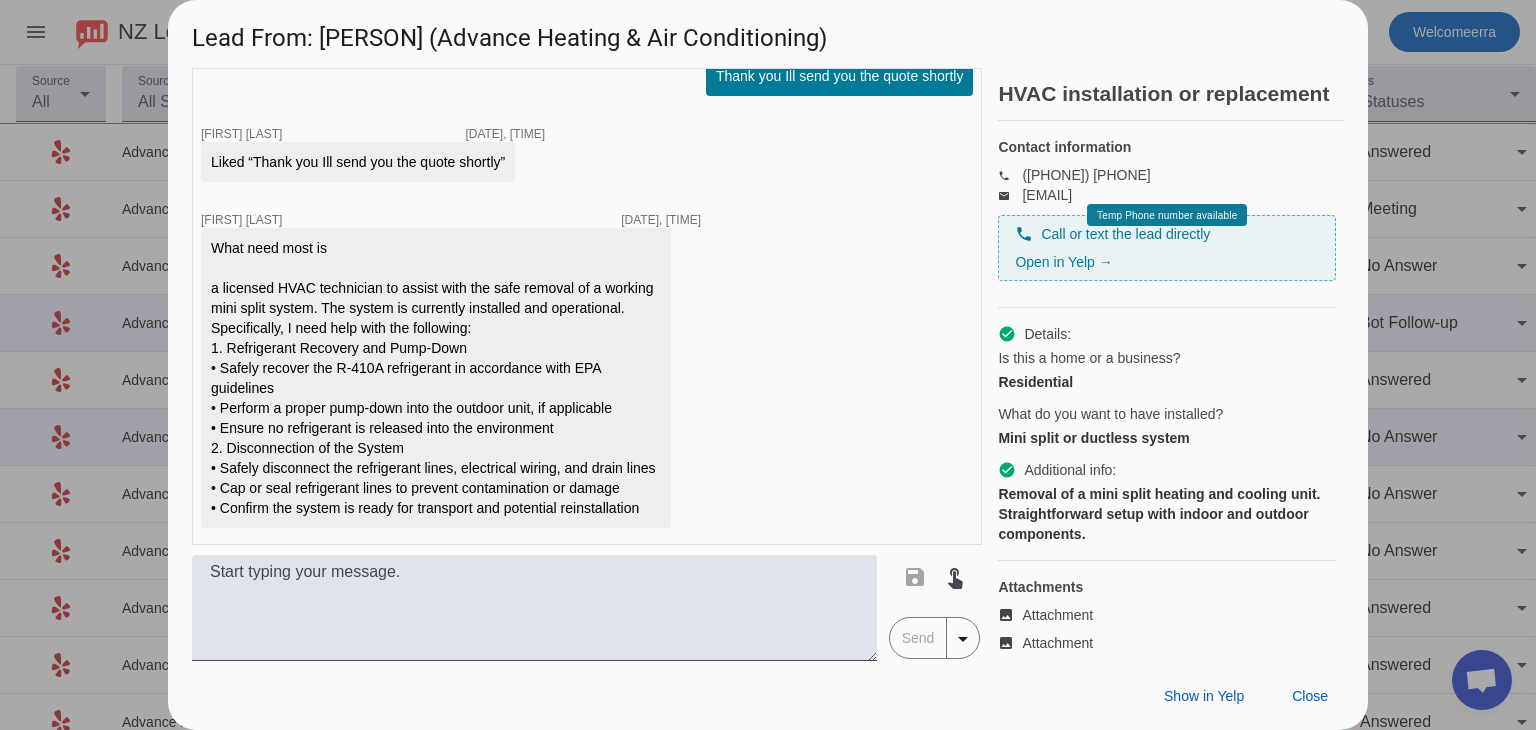 drag, startPoint x: 212, startPoint y: 245, endPoint x: 697, endPoint y: 528, distance: 561.52826 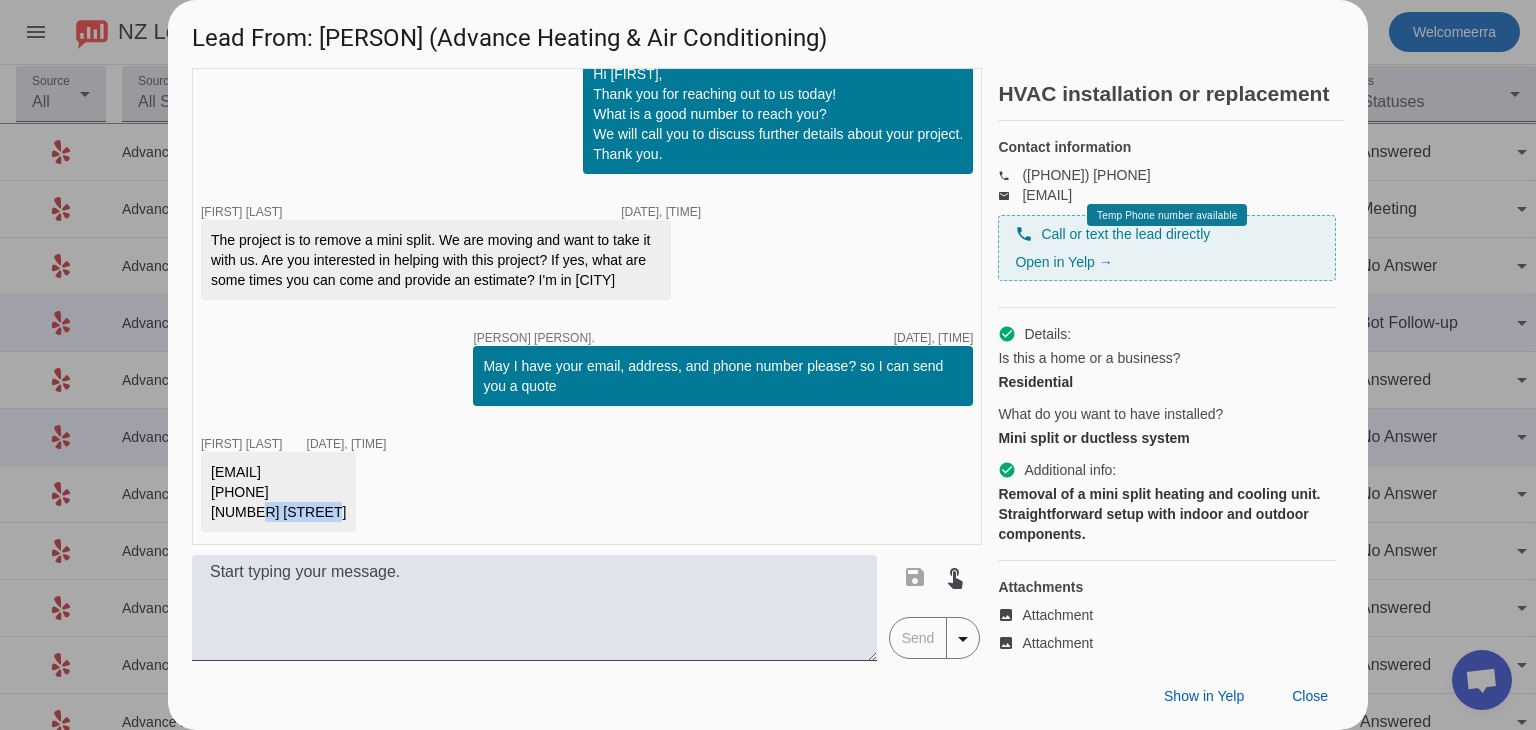 scroll, scrollTop: 992, scrollLeft: 0, axis: vertical 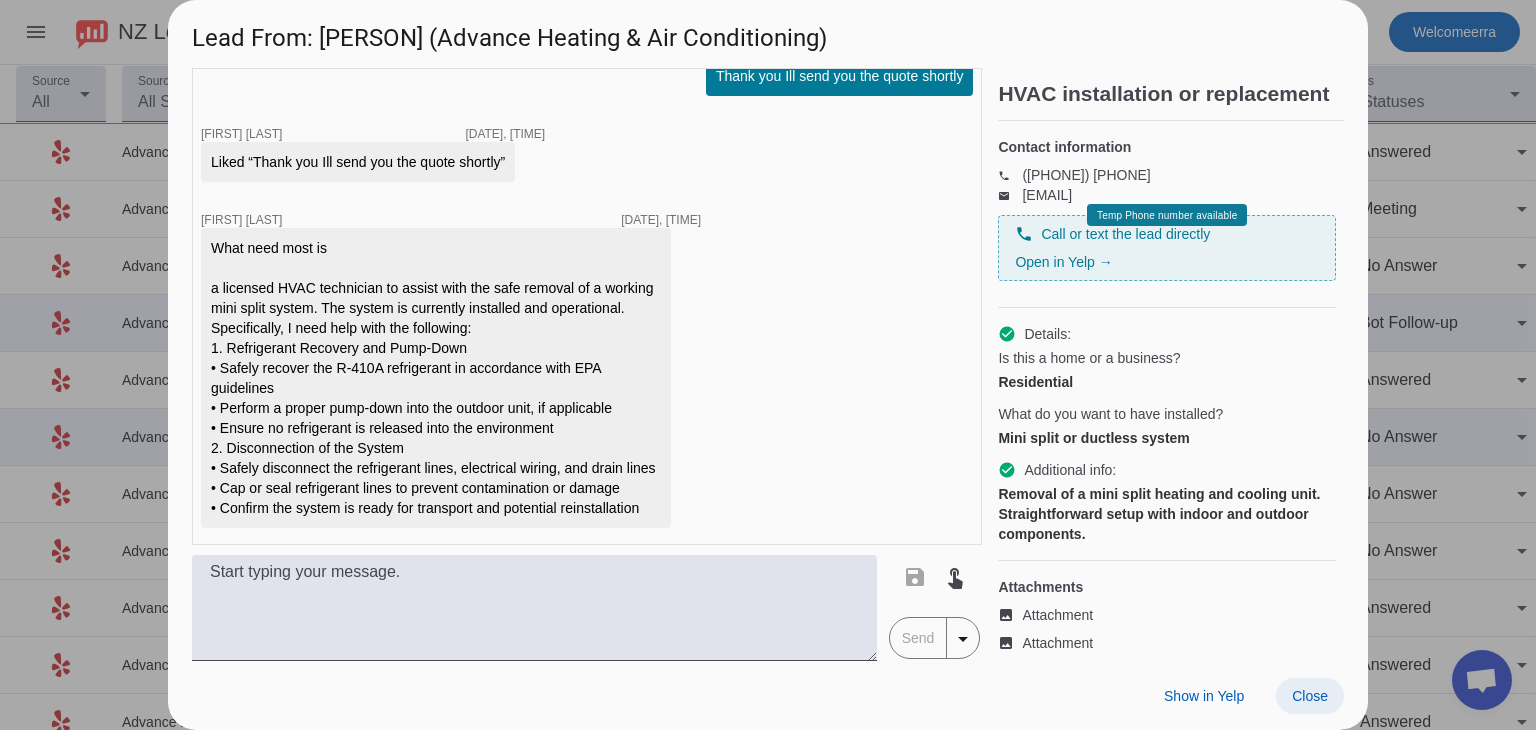 click on "Close" at bounding box center (1310, 696) 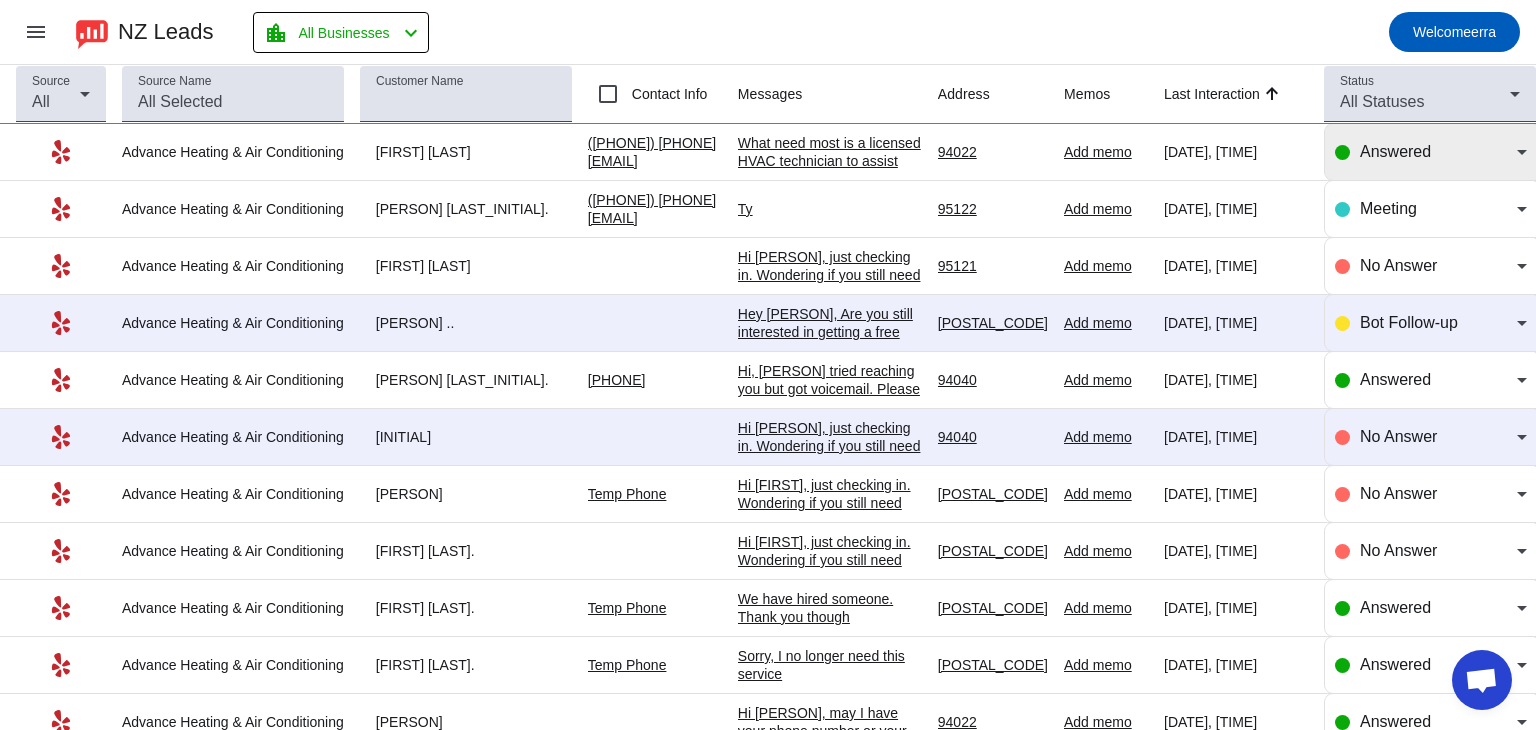 click on "Answered" at bounding box center (1438, 152) 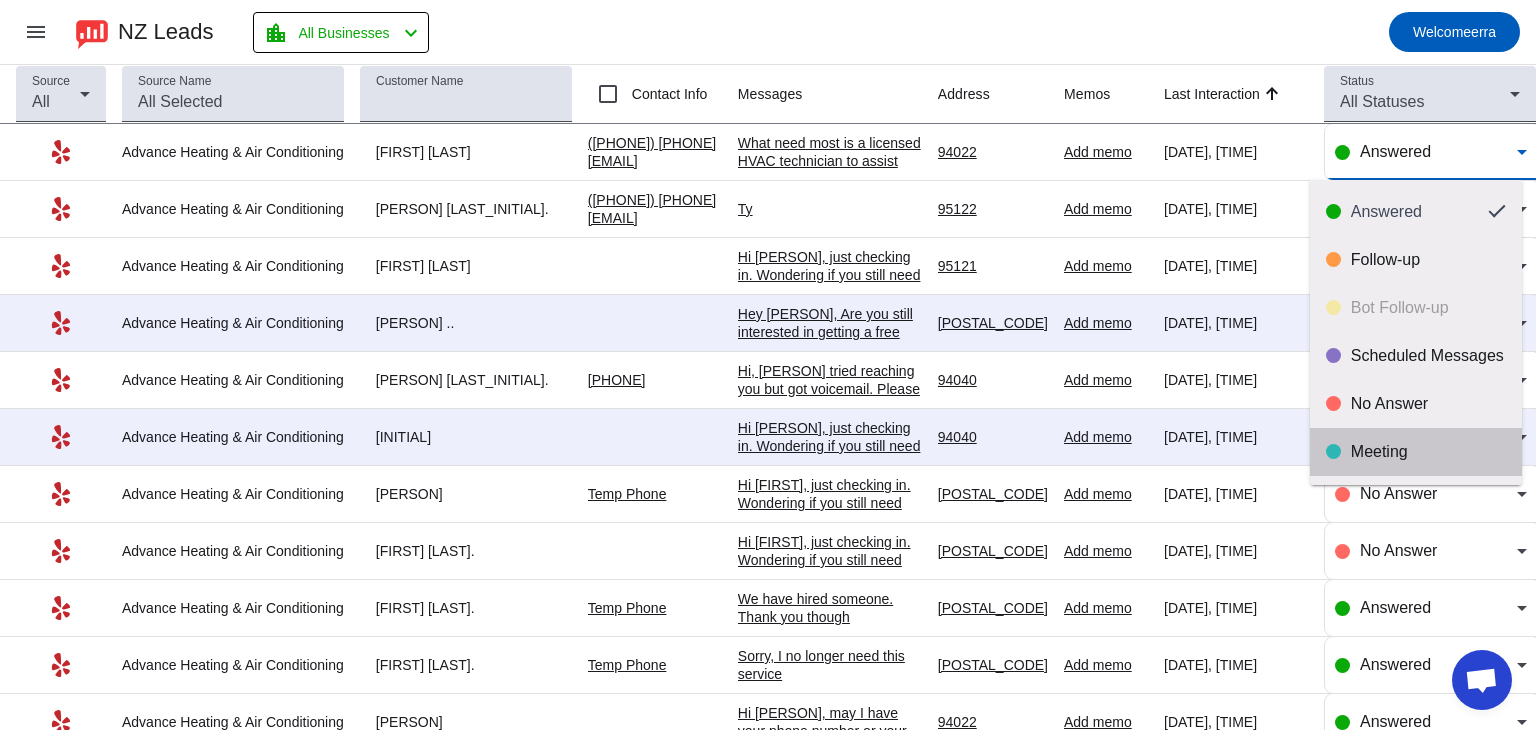 click on "Meeting" at bounding box center (1428, 452) 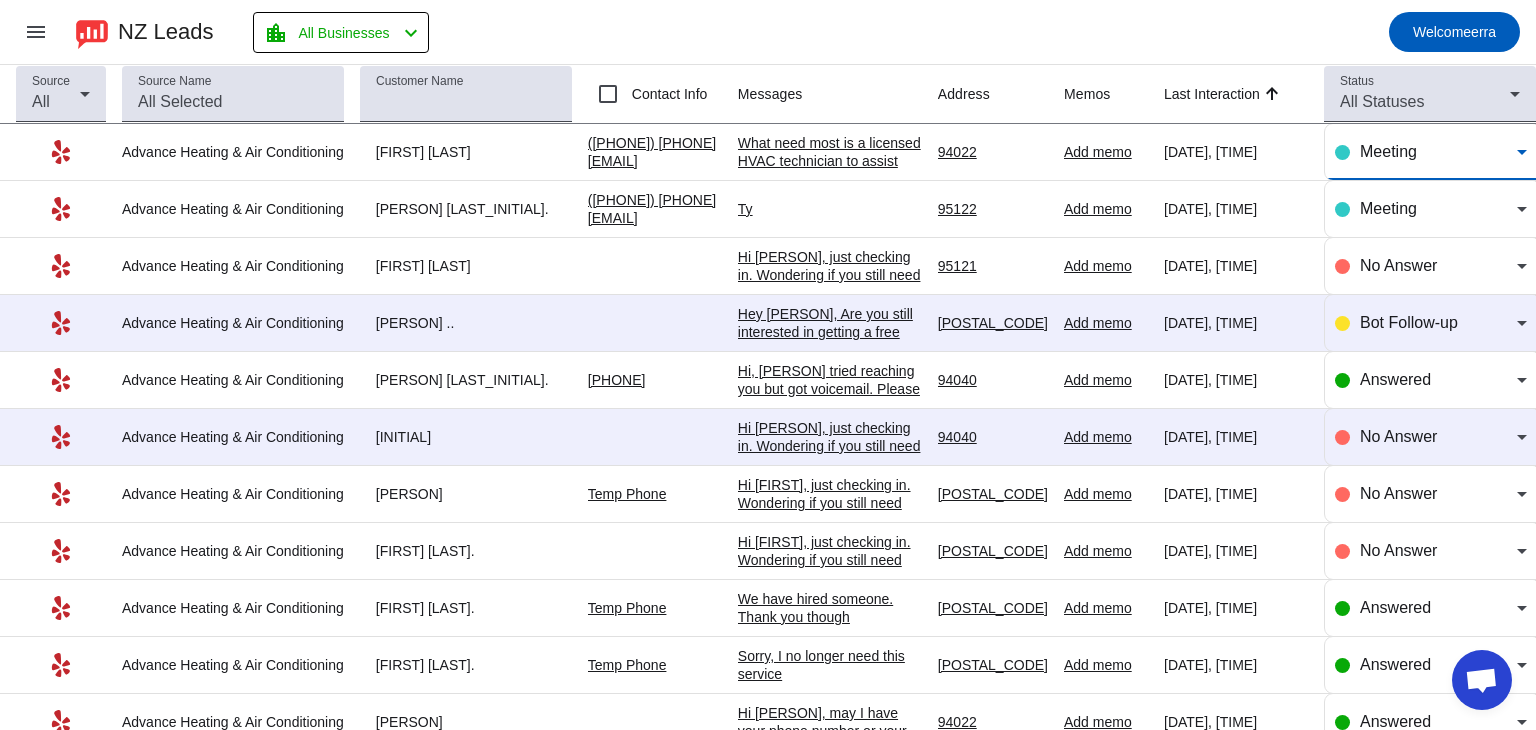 drag, startPoint x: 858, startPoint y: 205, endPoint x: 867, endPoint y: 253, distance: 48.83646 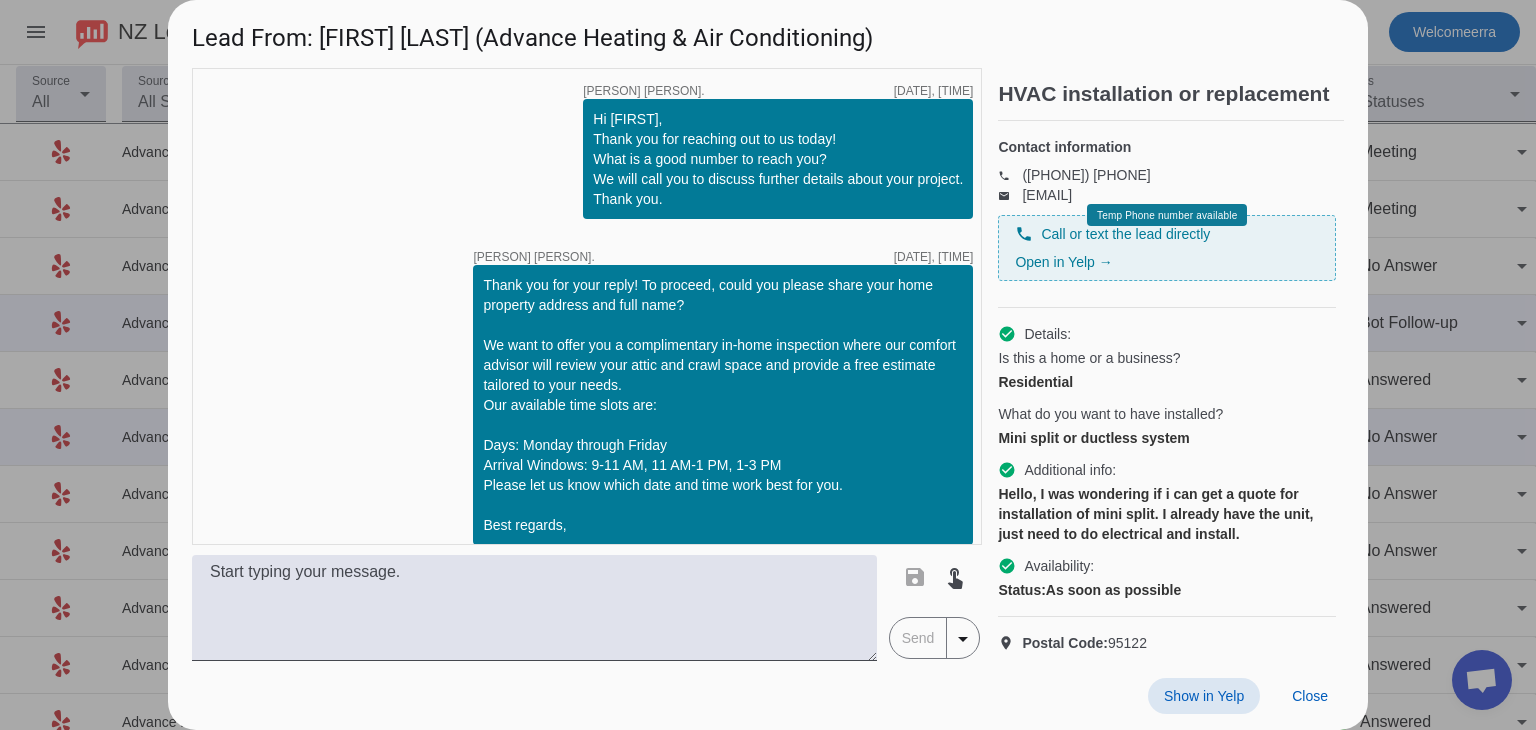scroll, scrollTop: 1111, scrollLeft: 0, axis: vertical 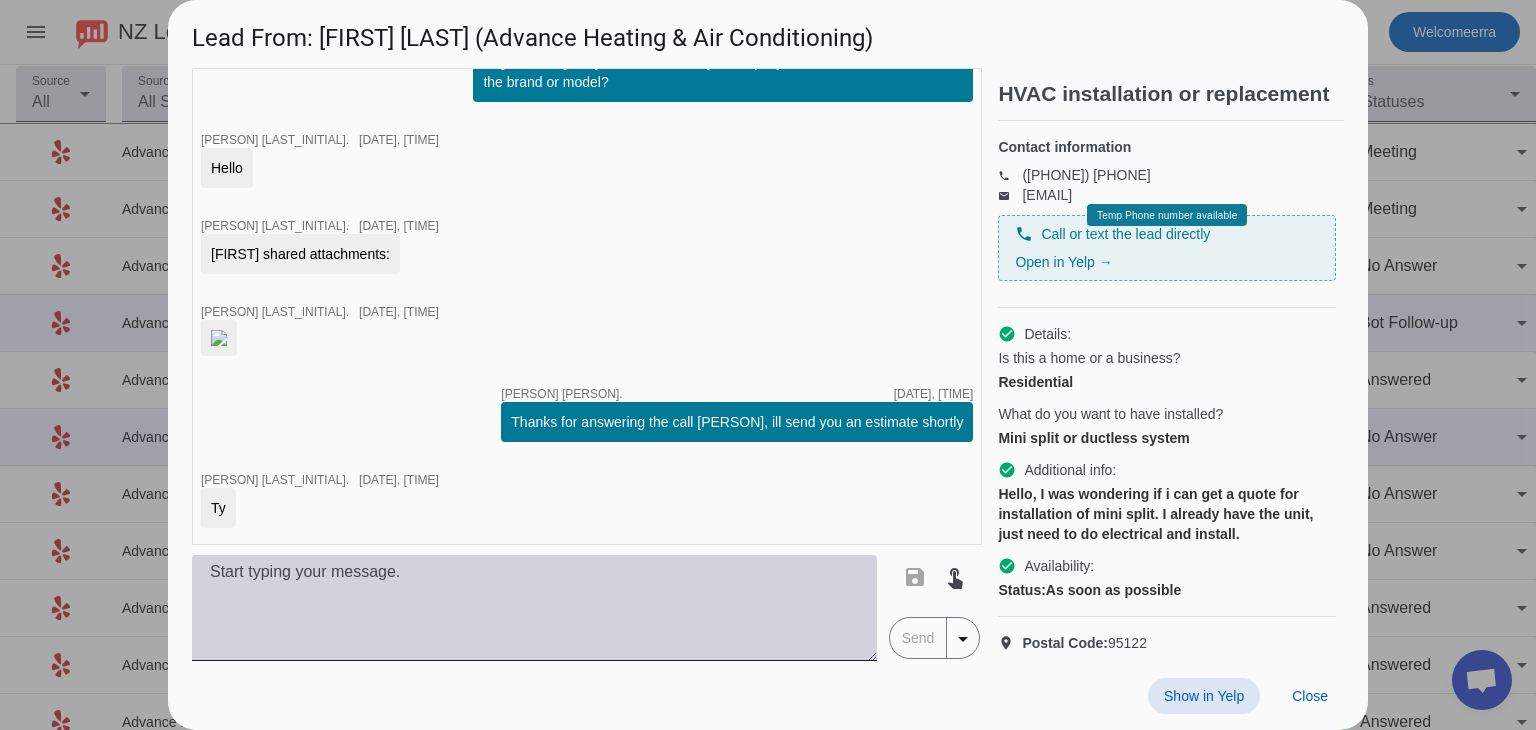 click at bounding box center [534, 608] 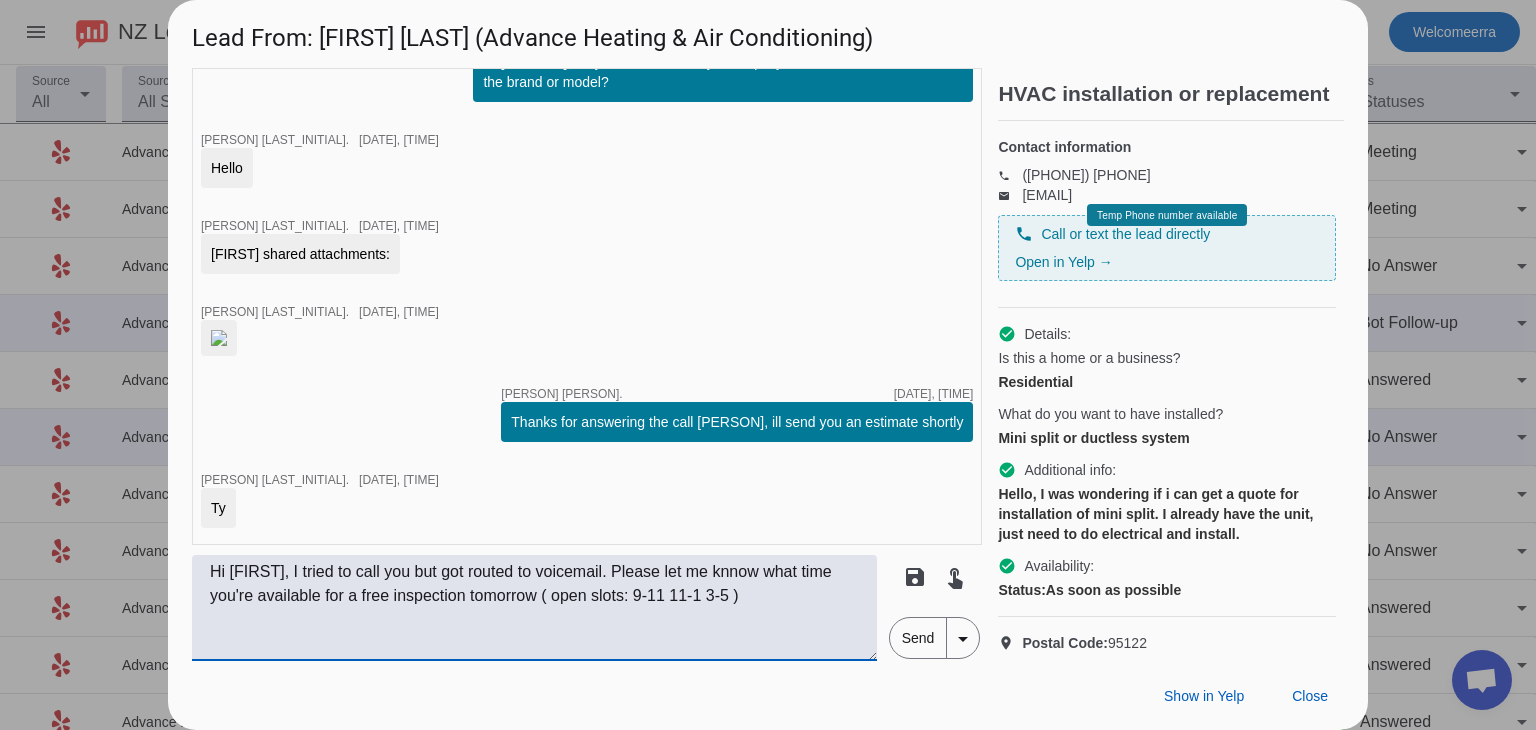 type on "Hi Lan, I tried to call you but got routed to voicemail. Please let me knnow what time you're available for a free inspection tomorrow ( open slots: 9-11 11-1 3-5 )" 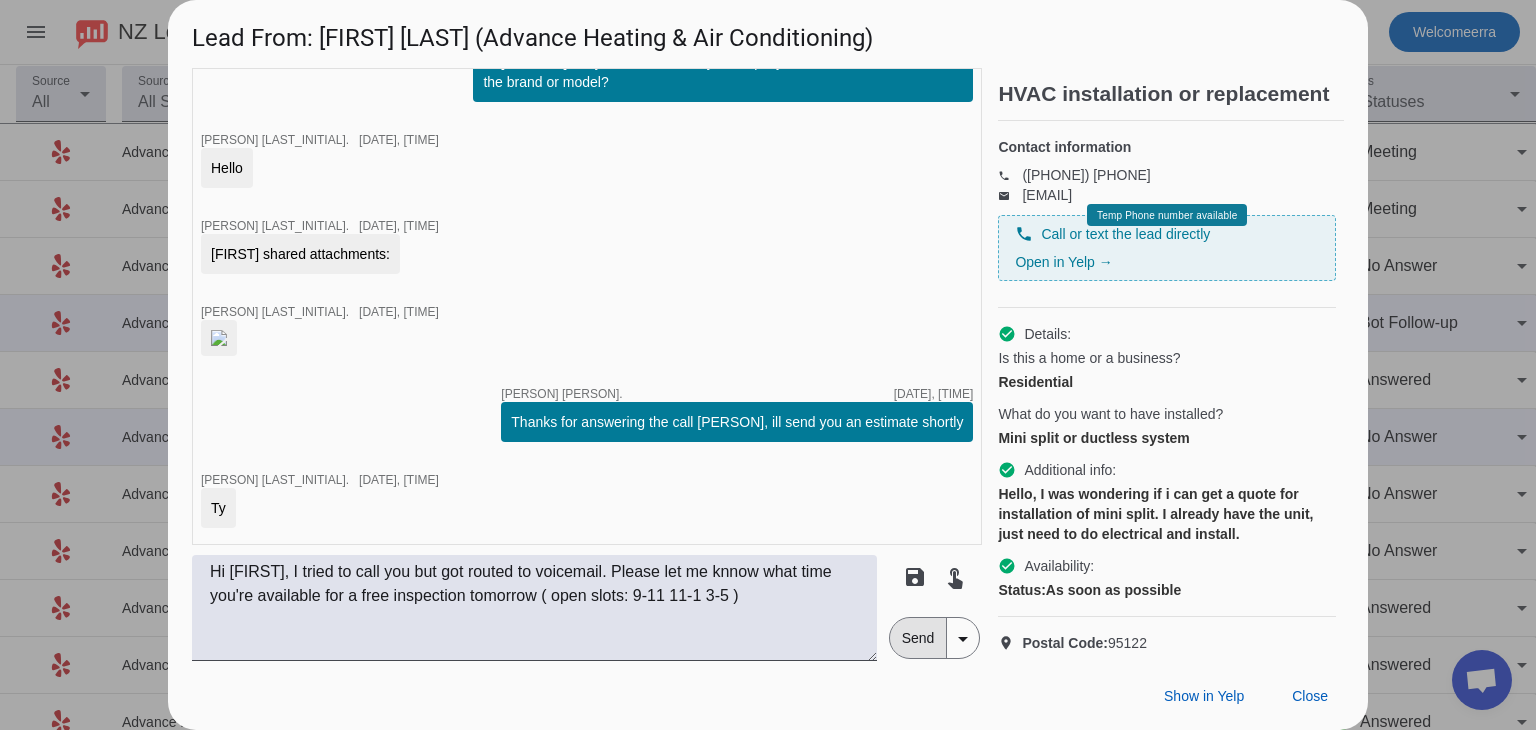 click on "Send" at bounding box center (918, 638) 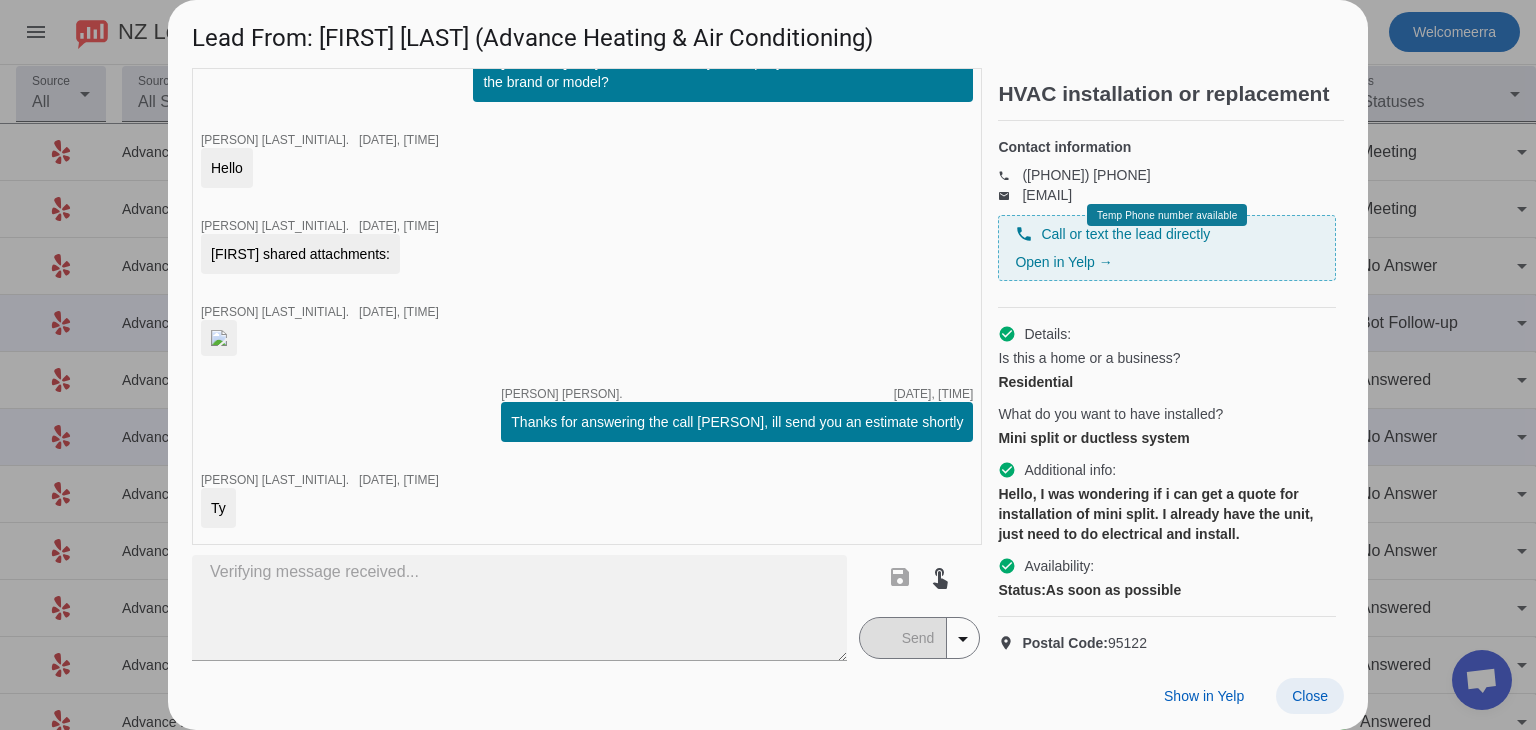 click at bounding box center [1310, 696] 